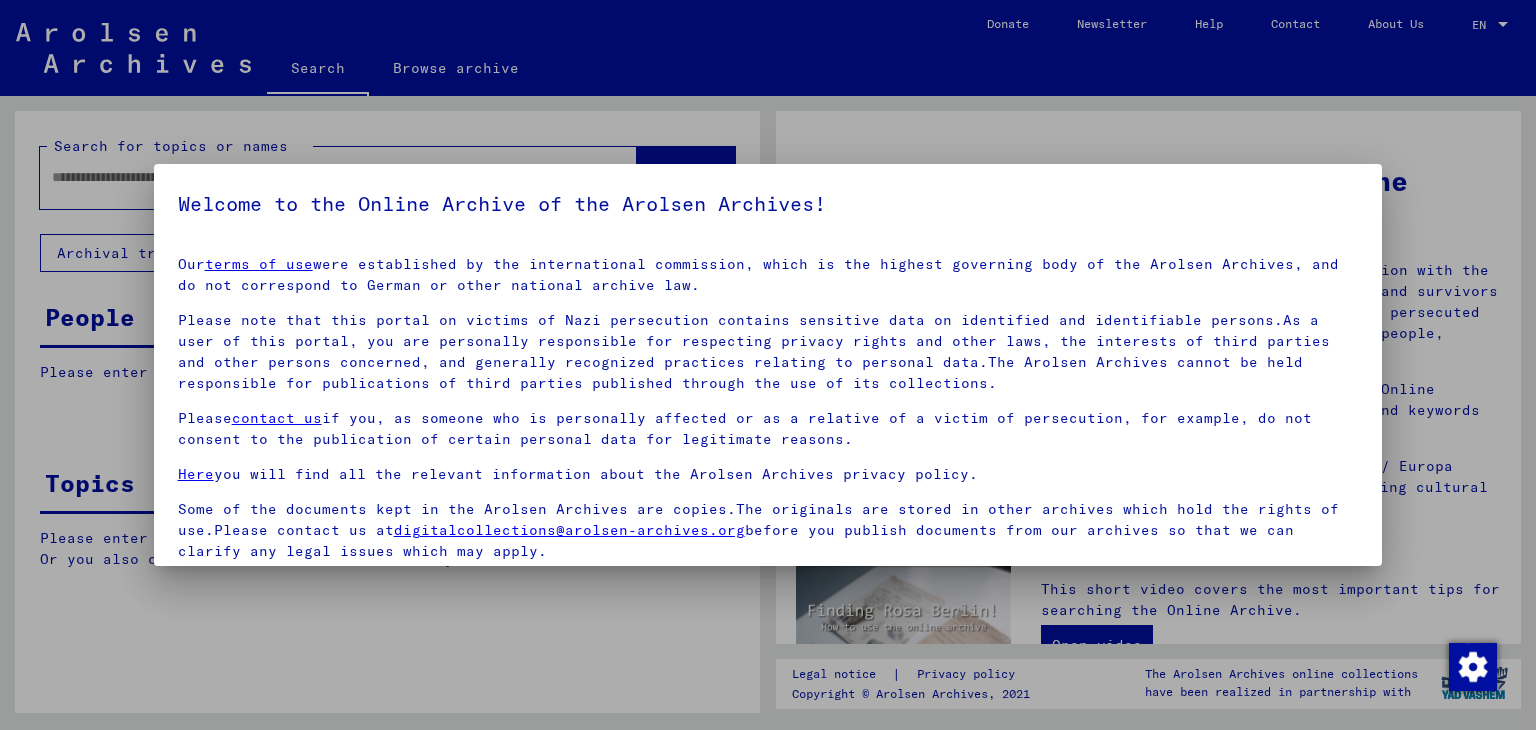 scroll, scrollTop: 0, scrollLeft: 0, axis: both 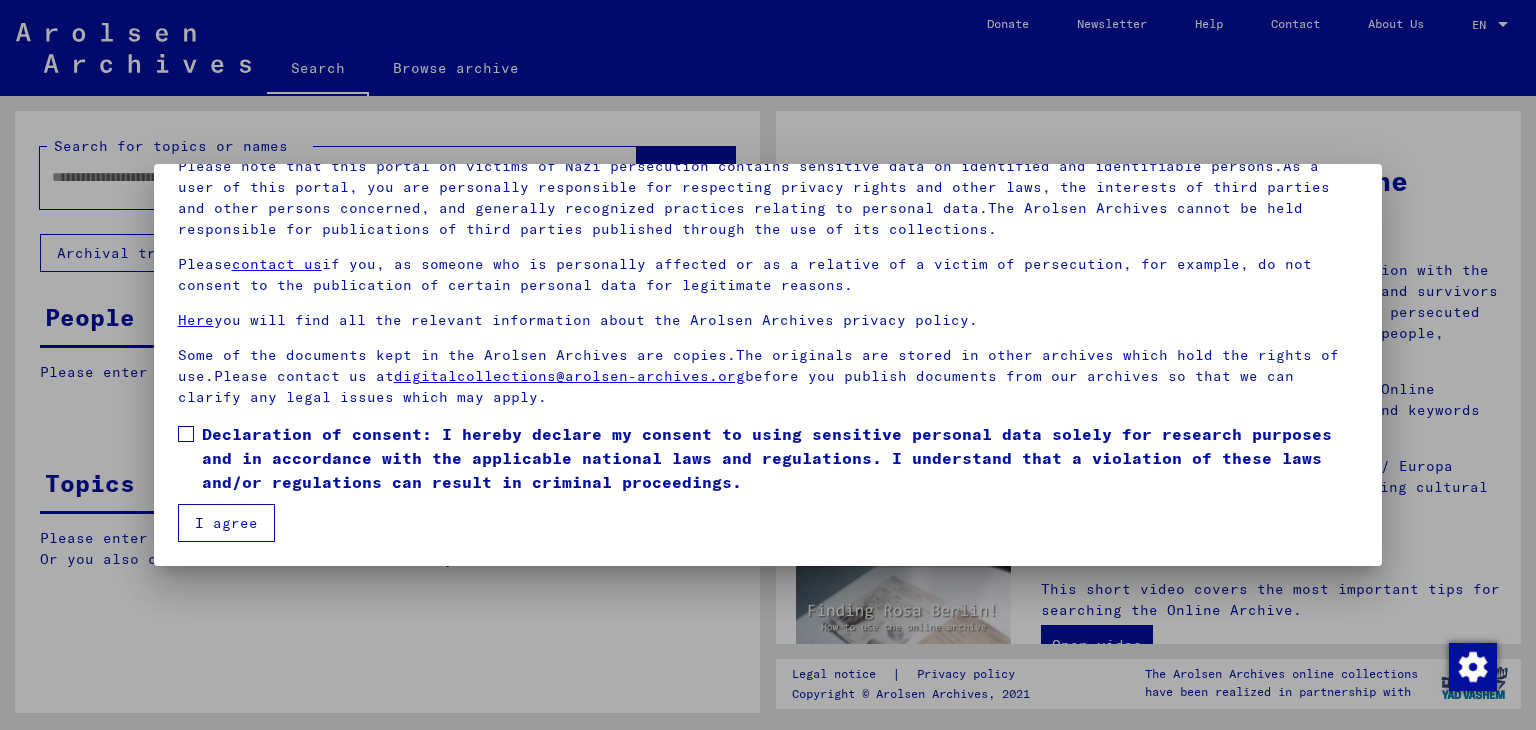 click on "Declaration of consent: I hereby declare my consent to using sensitive personal data solely for research purposes and in accordance with the applicable national laws and regulations. I understand that a violation of these laws and/or regulations can result in criminal proceedings." at bounding box center (768, 463) 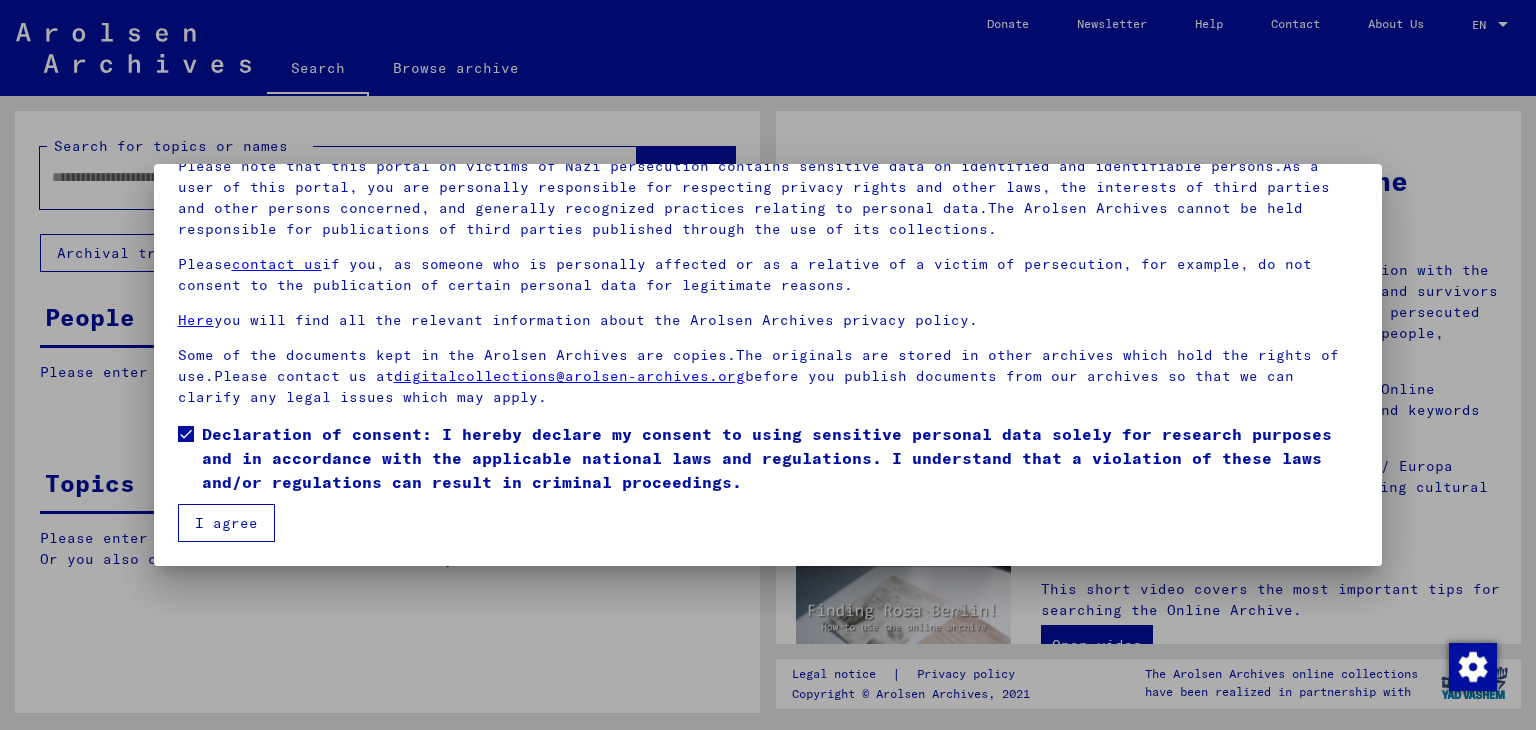 click on "I agree" at bounding box center [226, 523] 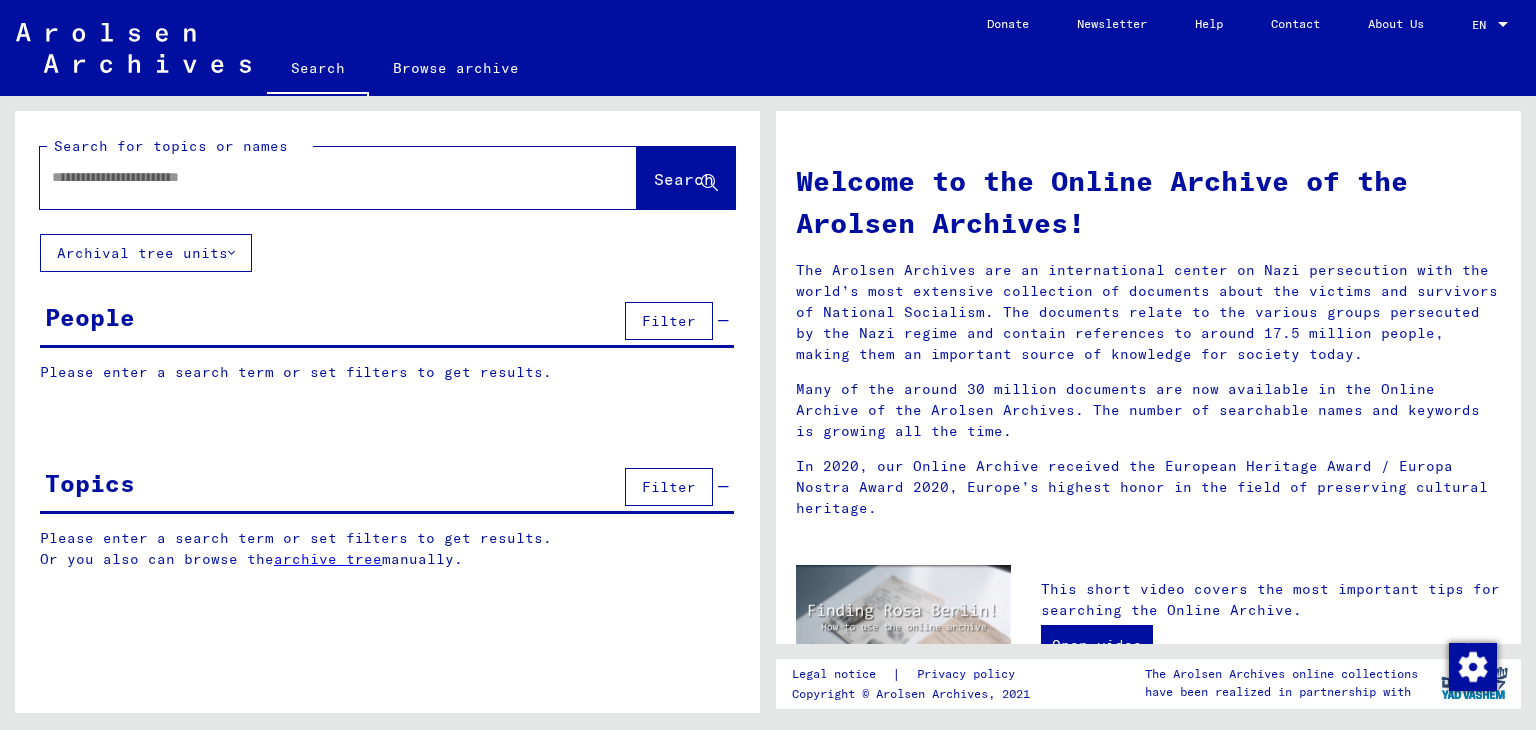 click 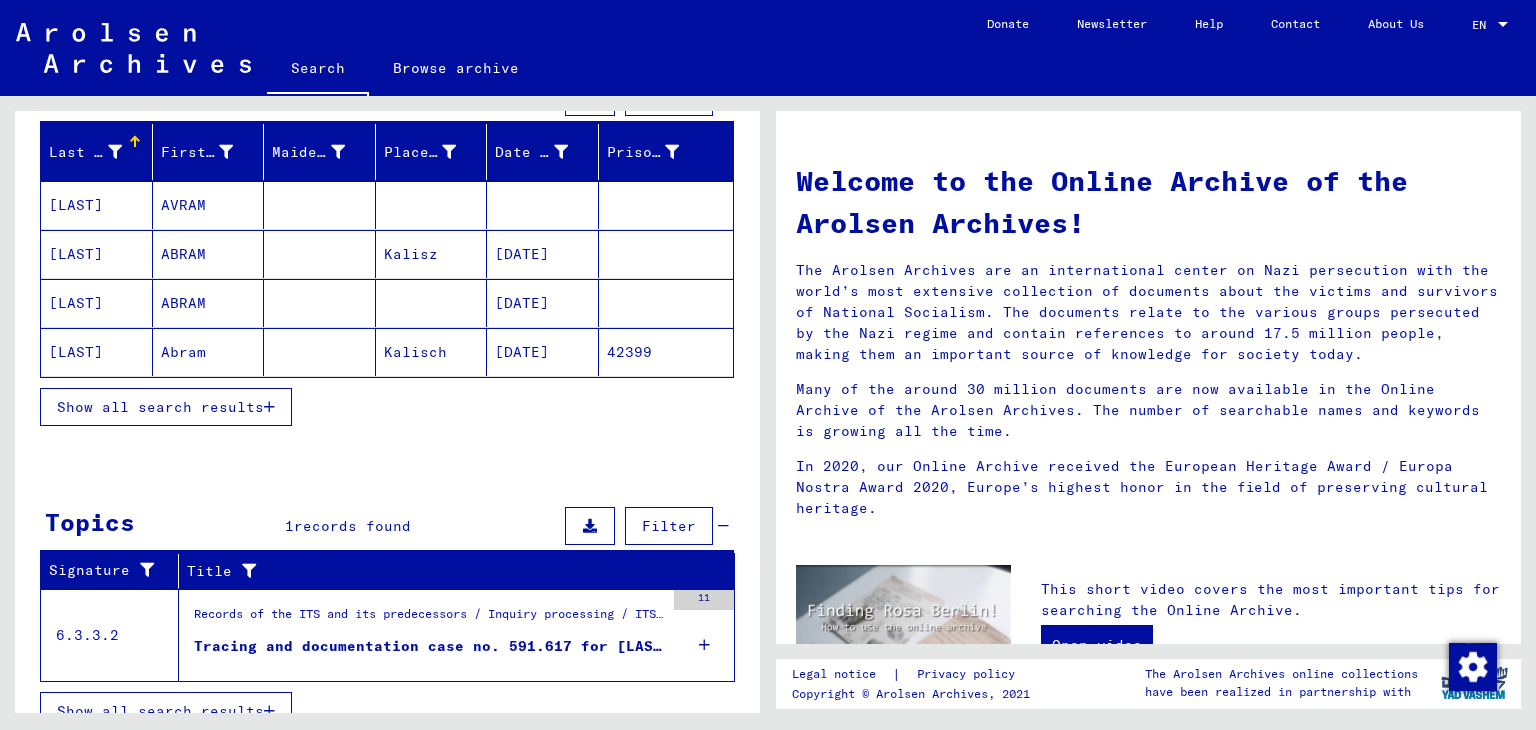 scroll, scrollTop: 246, scrollLeft: 0, axis: vertical 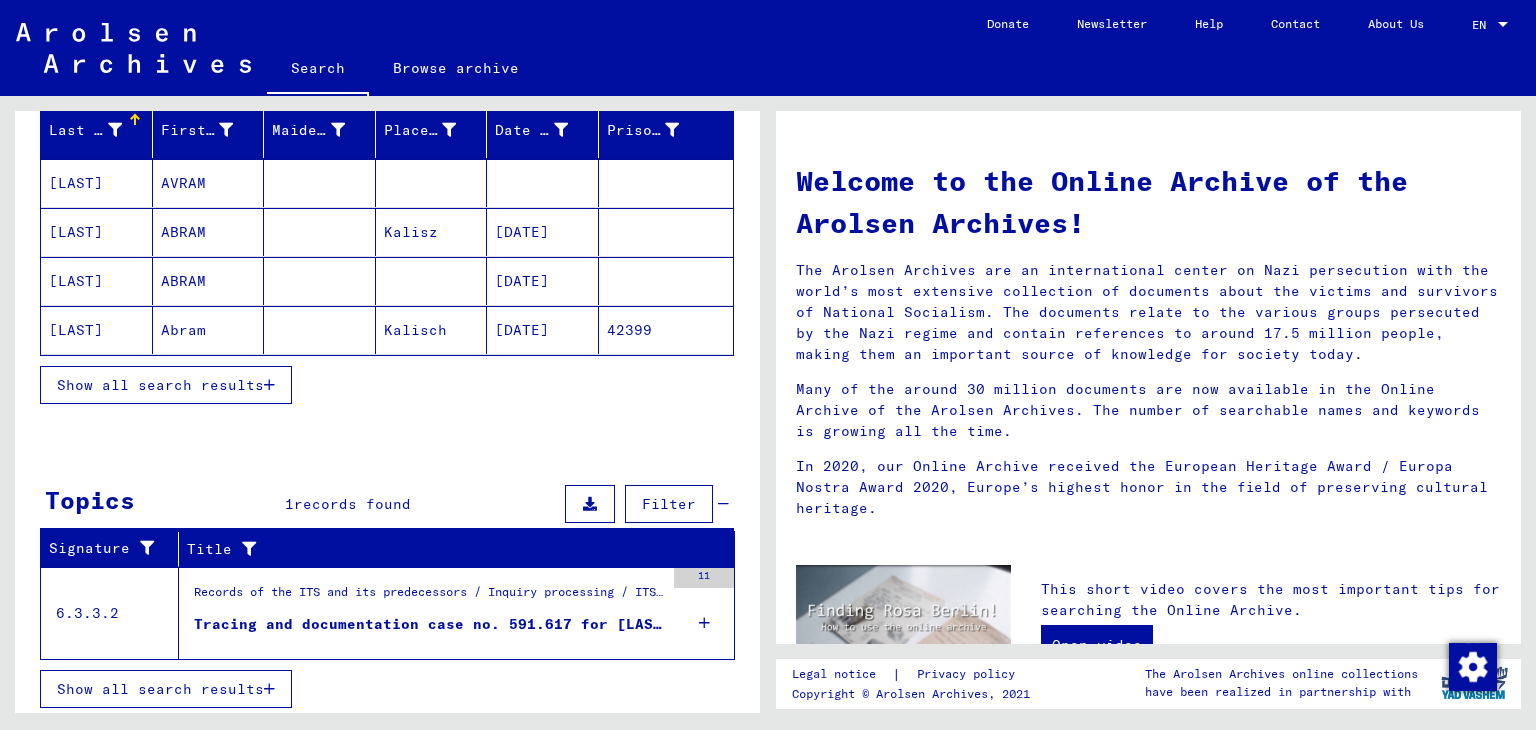 click at bounding box center (320, 232) 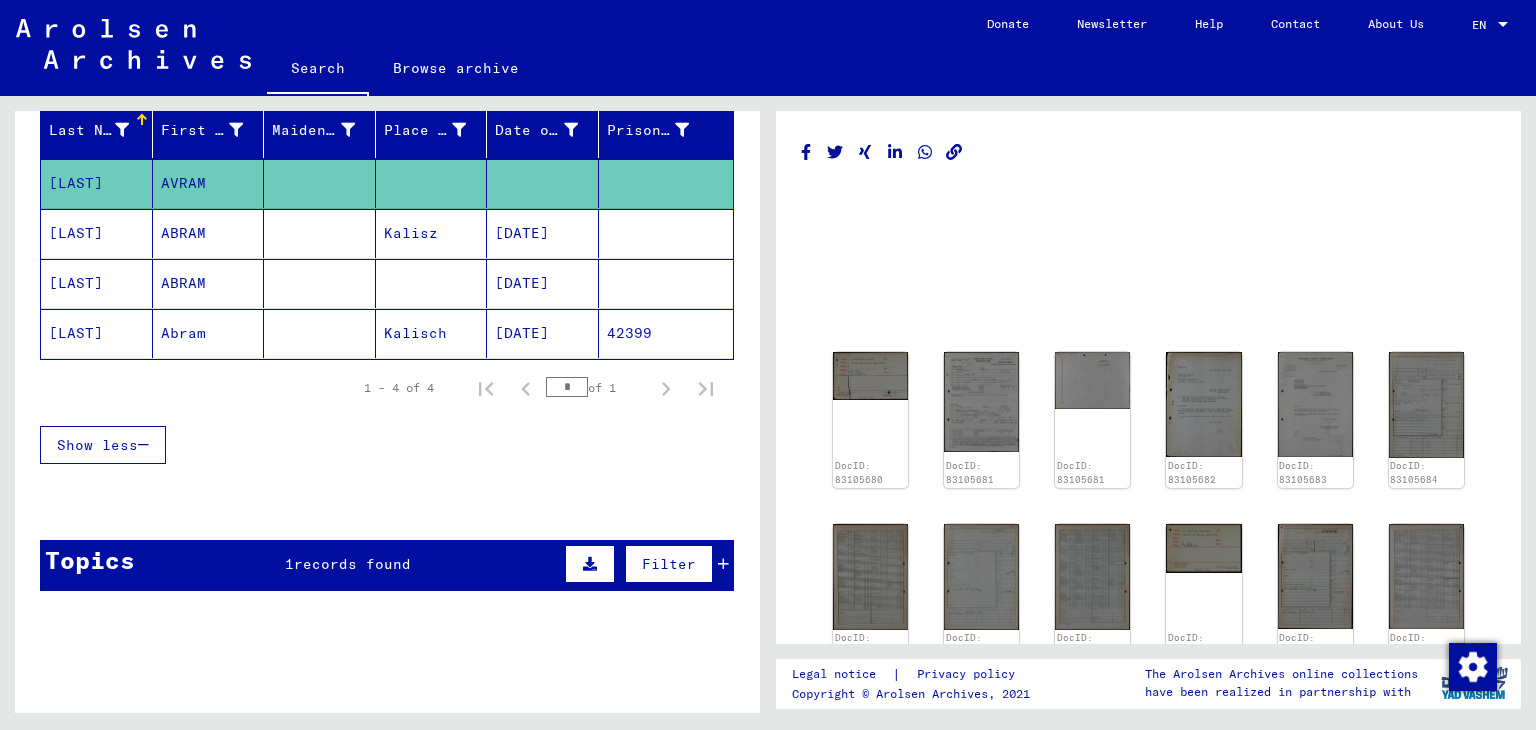 scroll, scrollTop: 0, scrollLeft: 0, axis: both 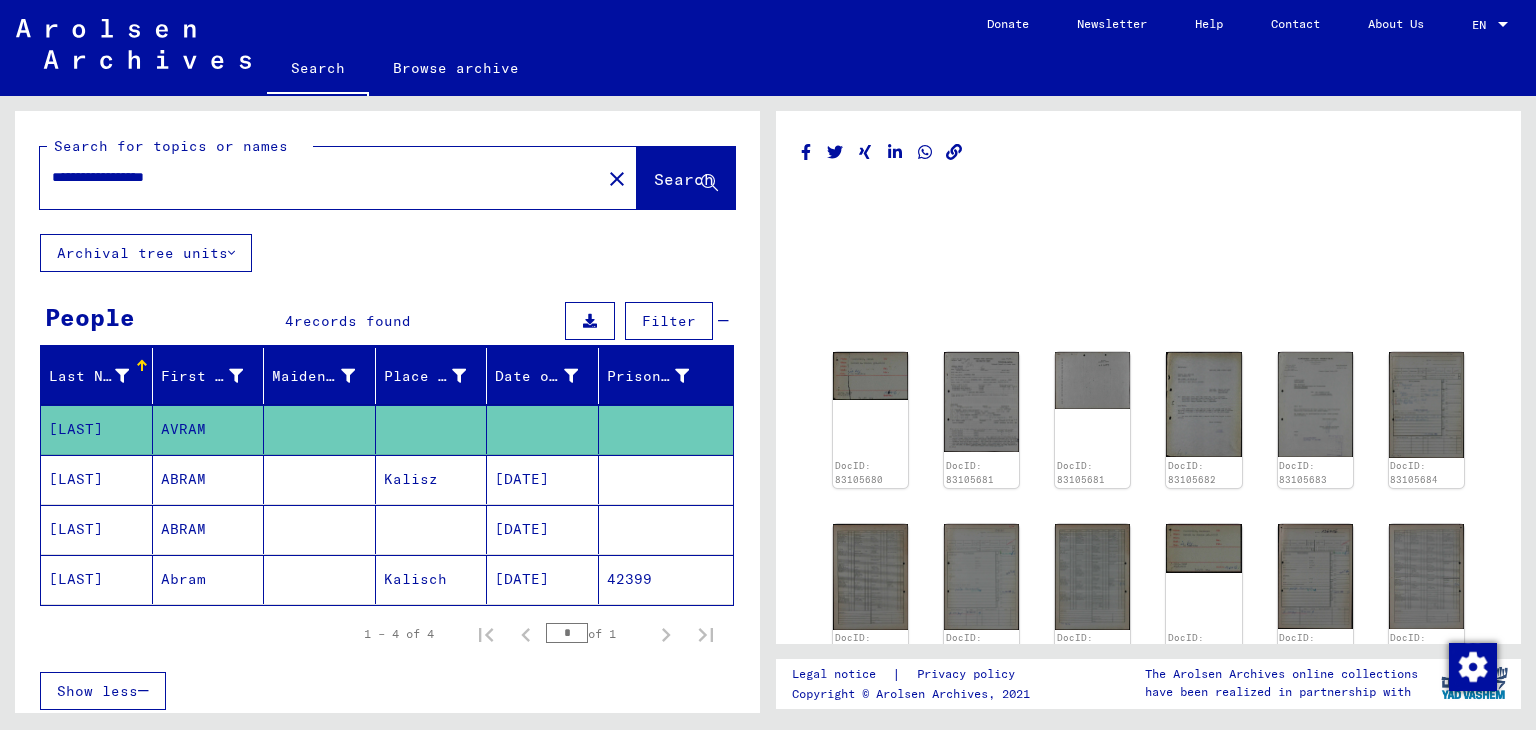 click on "**********" at bounding box center [320, 177] 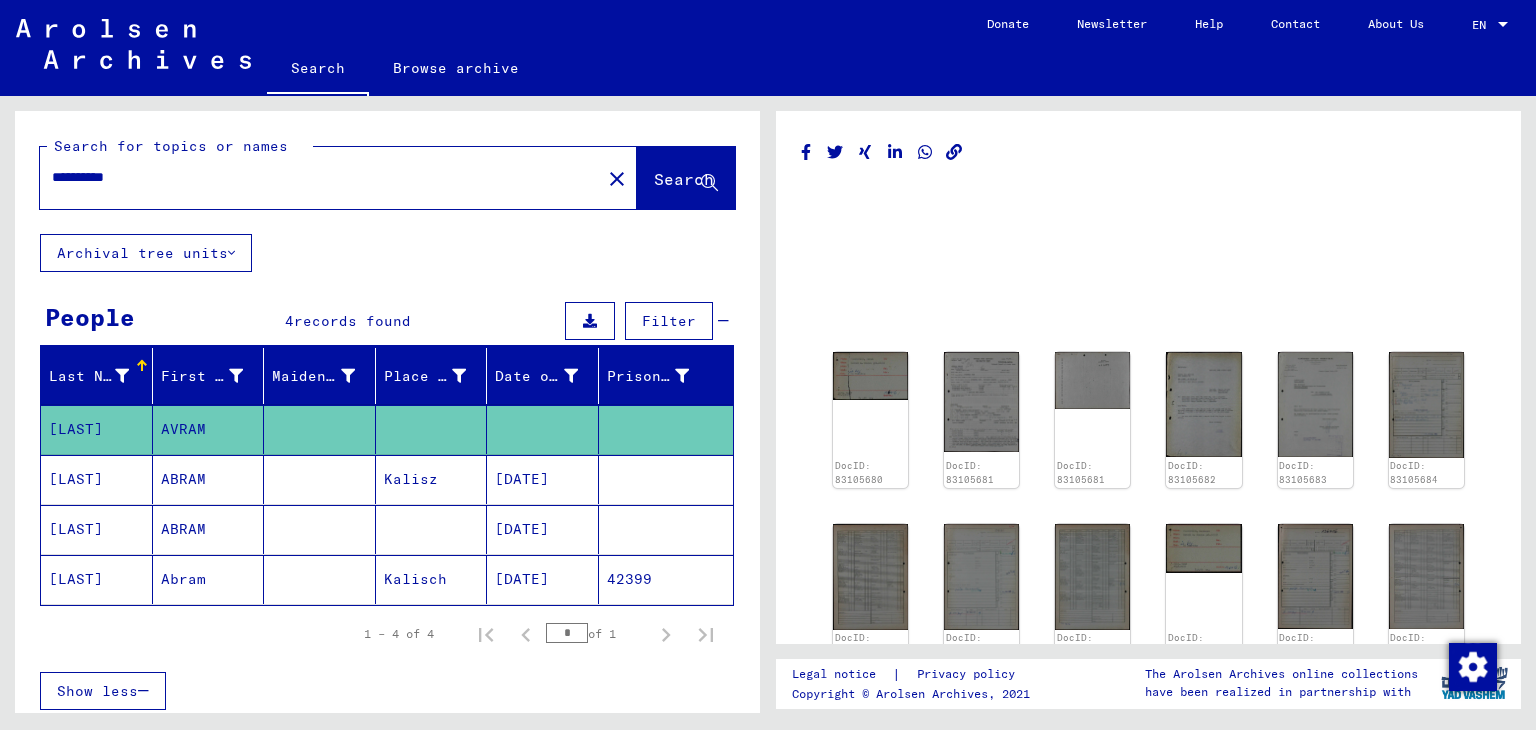 type on "**********" 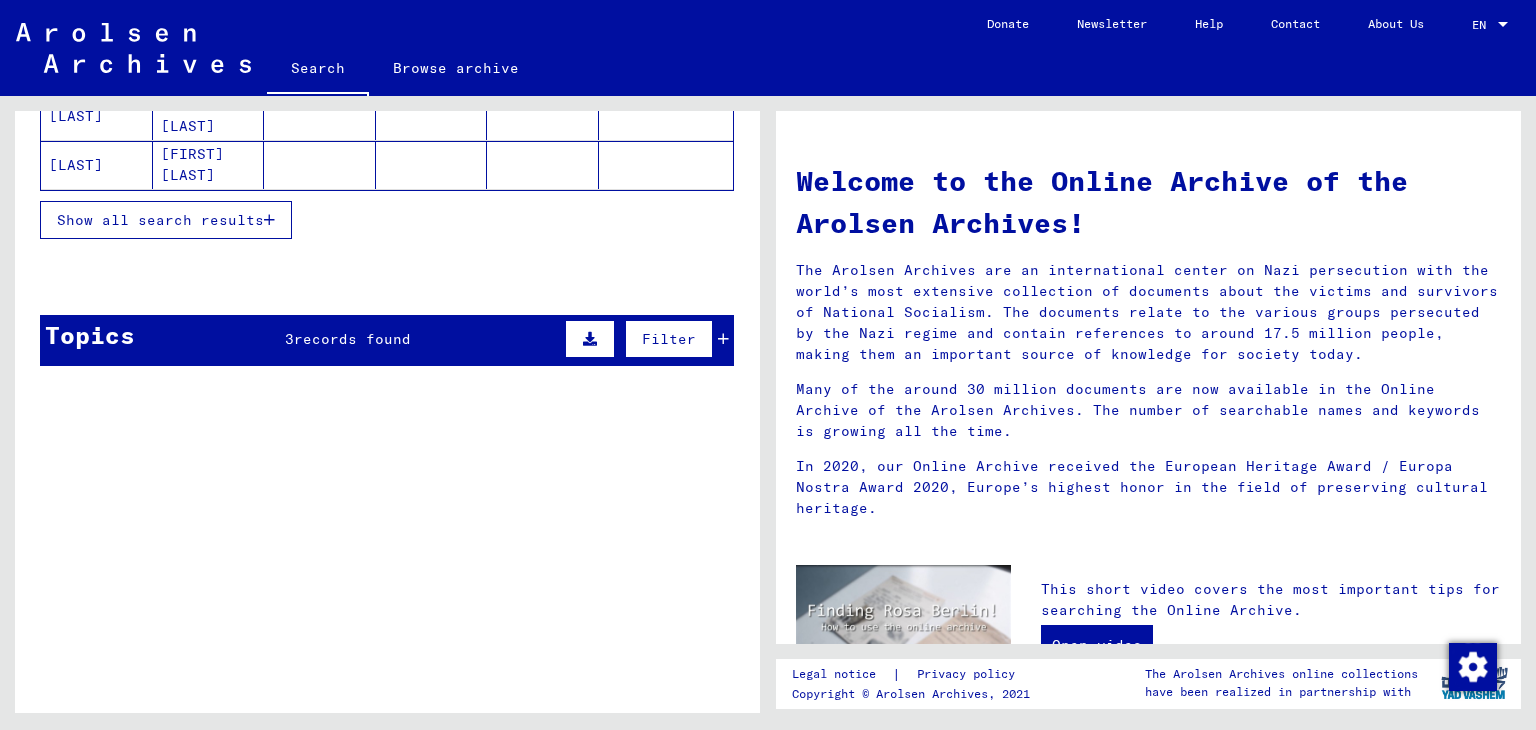 scroll, scrollTop: 463, scrollLeft: 0, axis: vertical 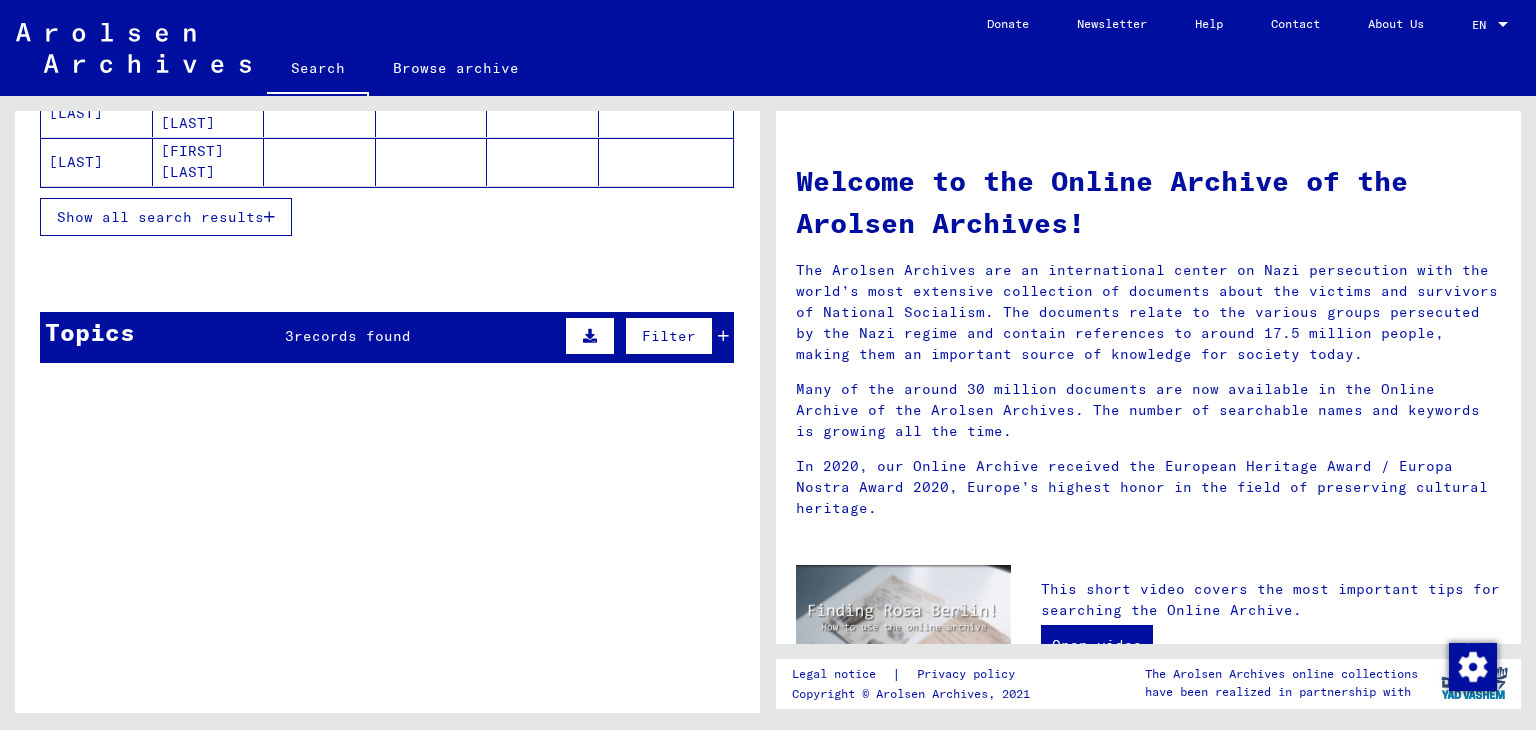 click at bounding box center (723, 336) 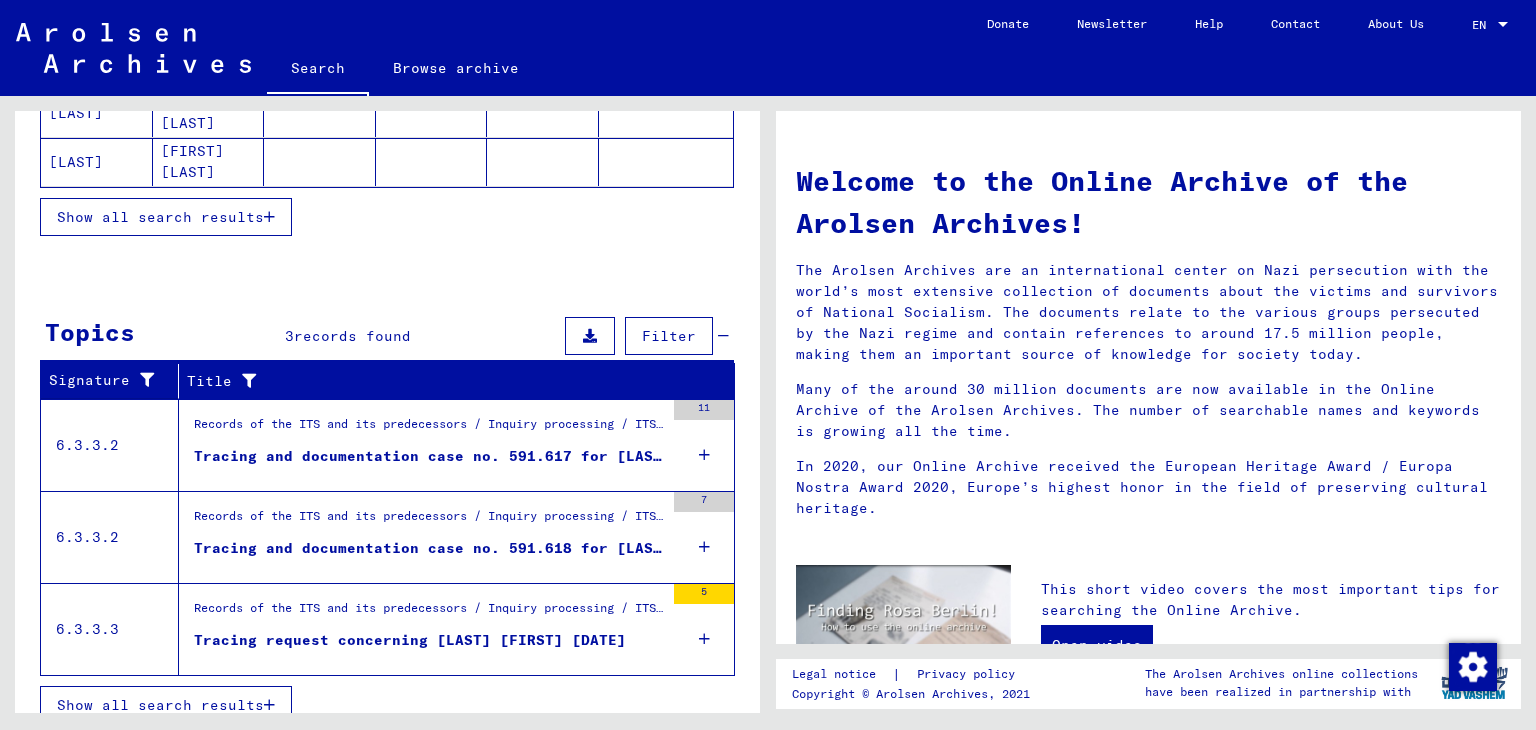 click on "Records of the ITS and its predecessors / Inquiry processing / ITS case files as of 1947 / Deposit of negatively checked enquiries filed under a "Briefnummer" / Files with "Briefnummer" from B172001 to B172500" at bounding box center [429, 613] 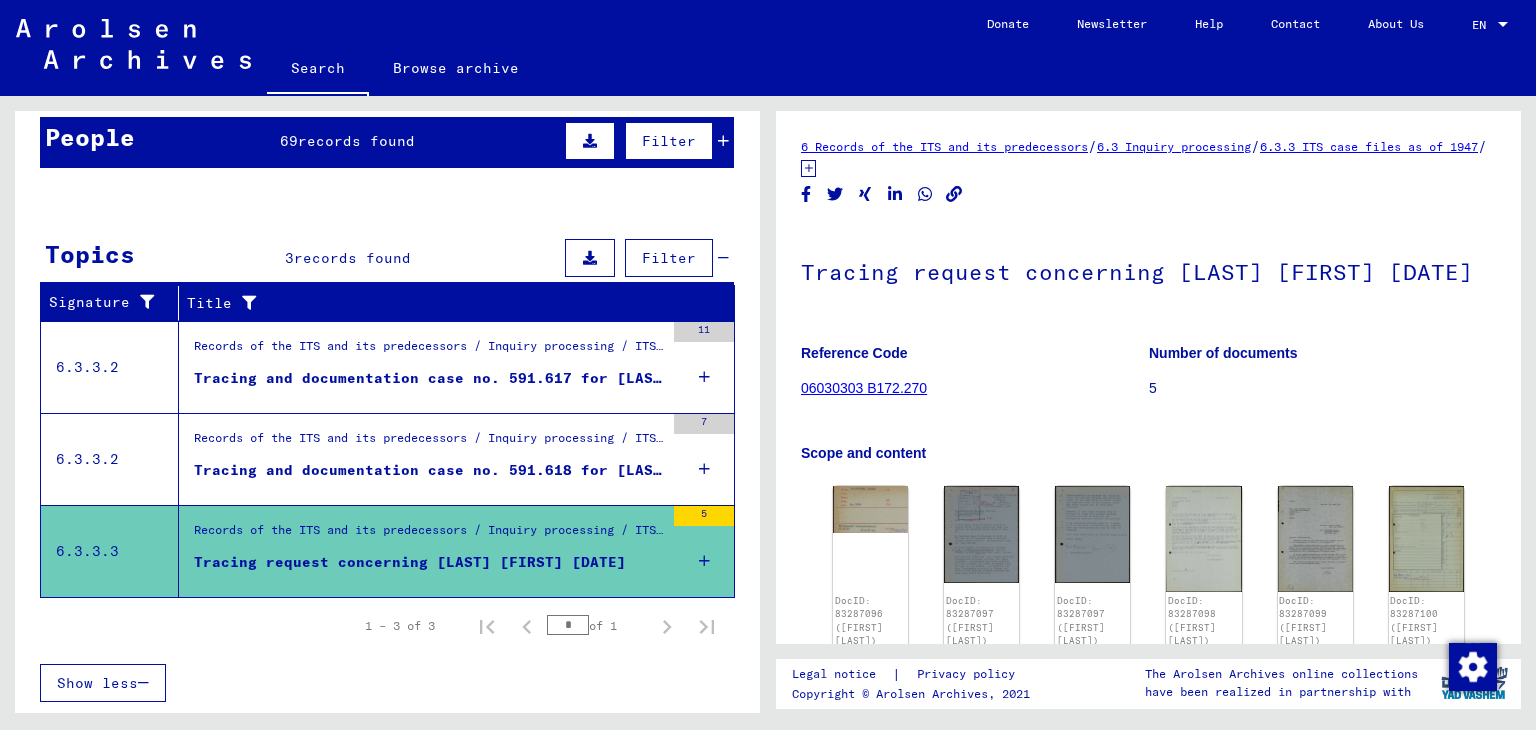 scroll, scrollTop: 176, scrollLeft: 0, axis: vertical 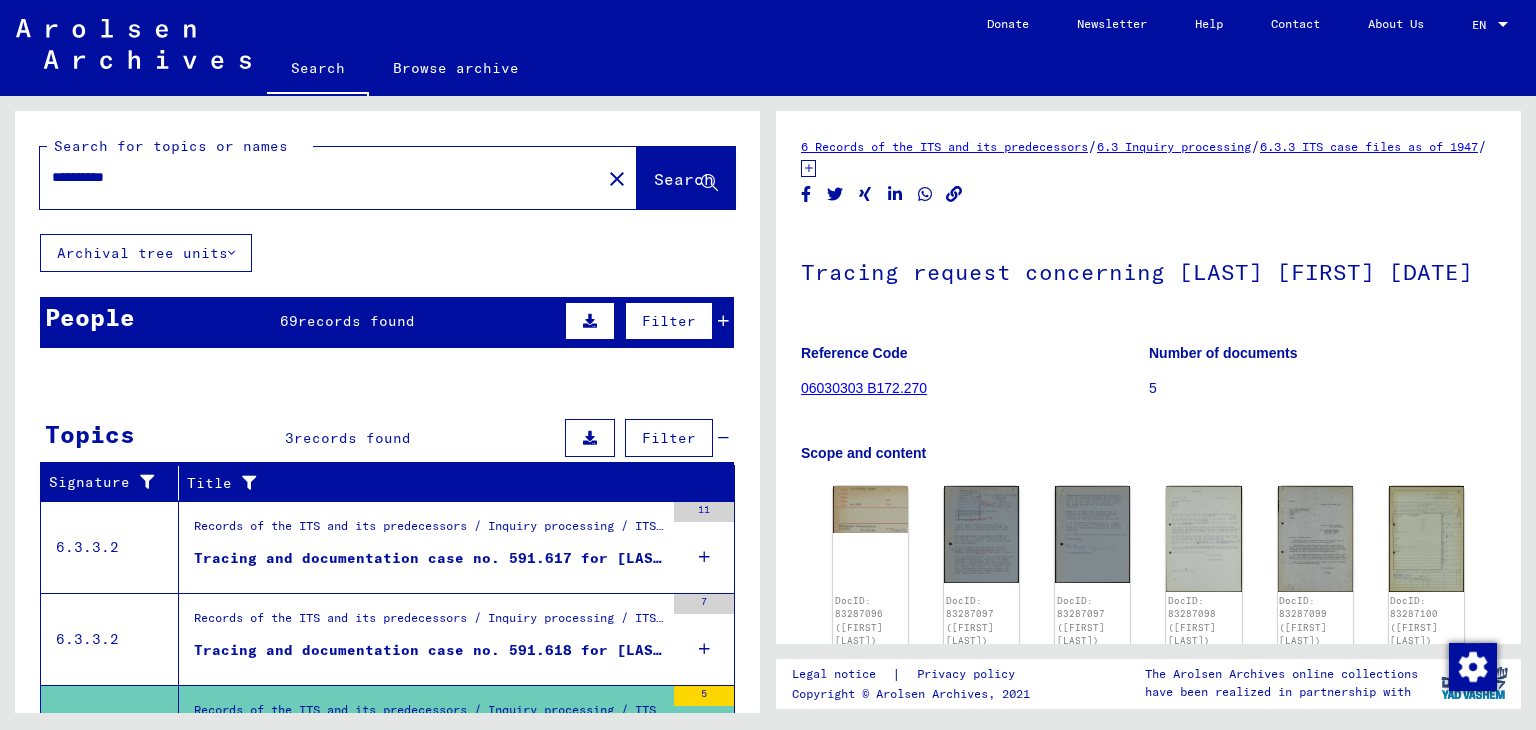 click at bounding box center [723, 321] 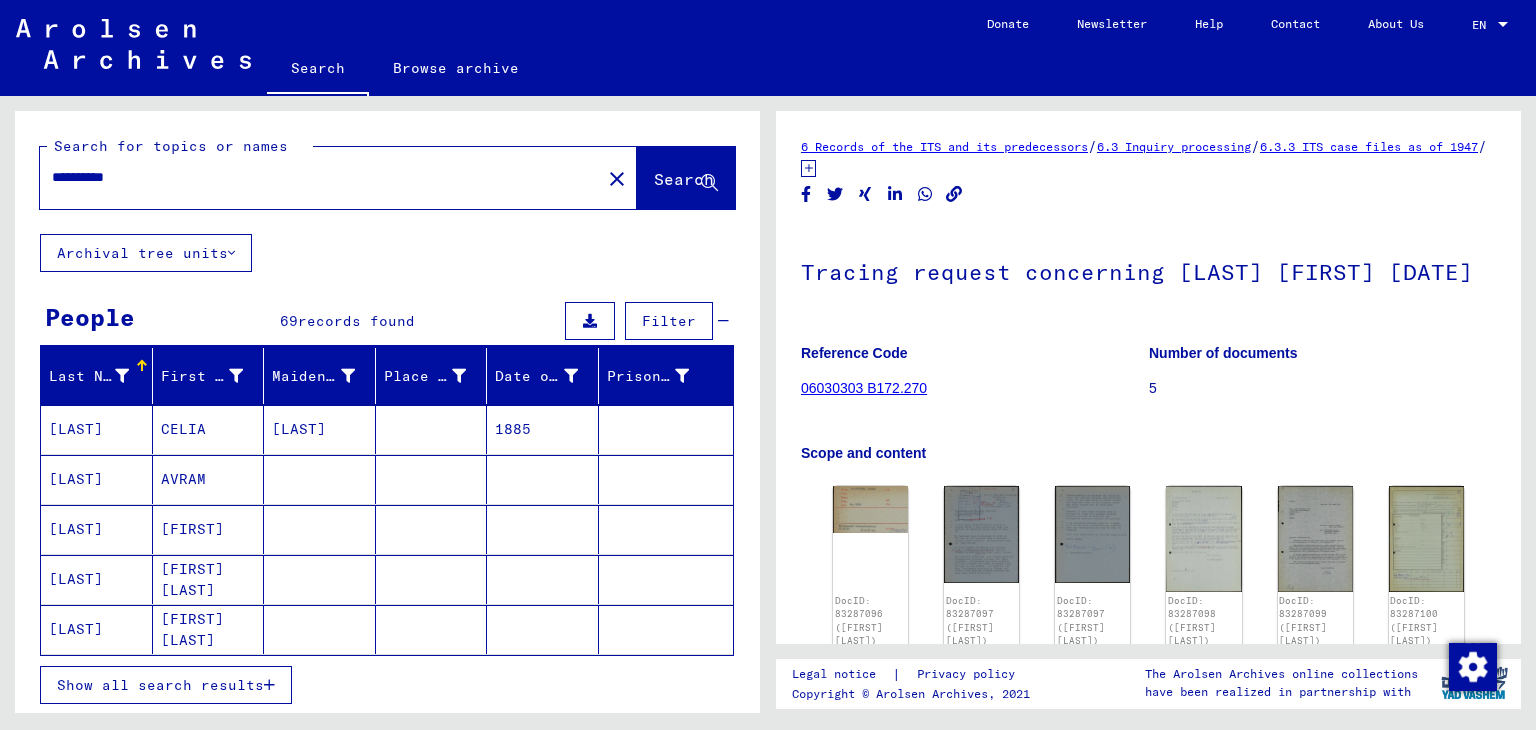 click on "Show all search results" at bounding box center [160, 685] 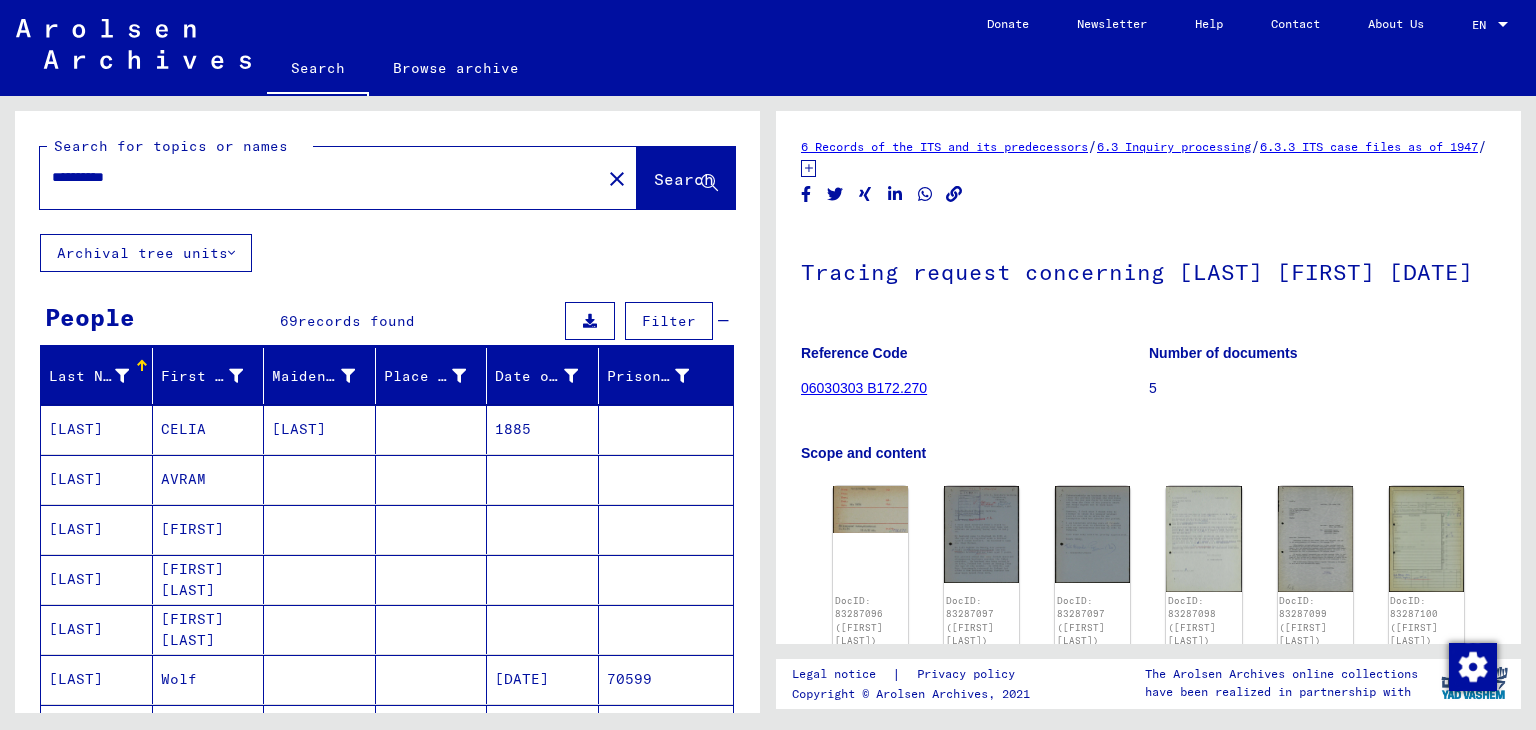 scroll, scrollTop: 100, scrollLeft: 0, axis: vertical 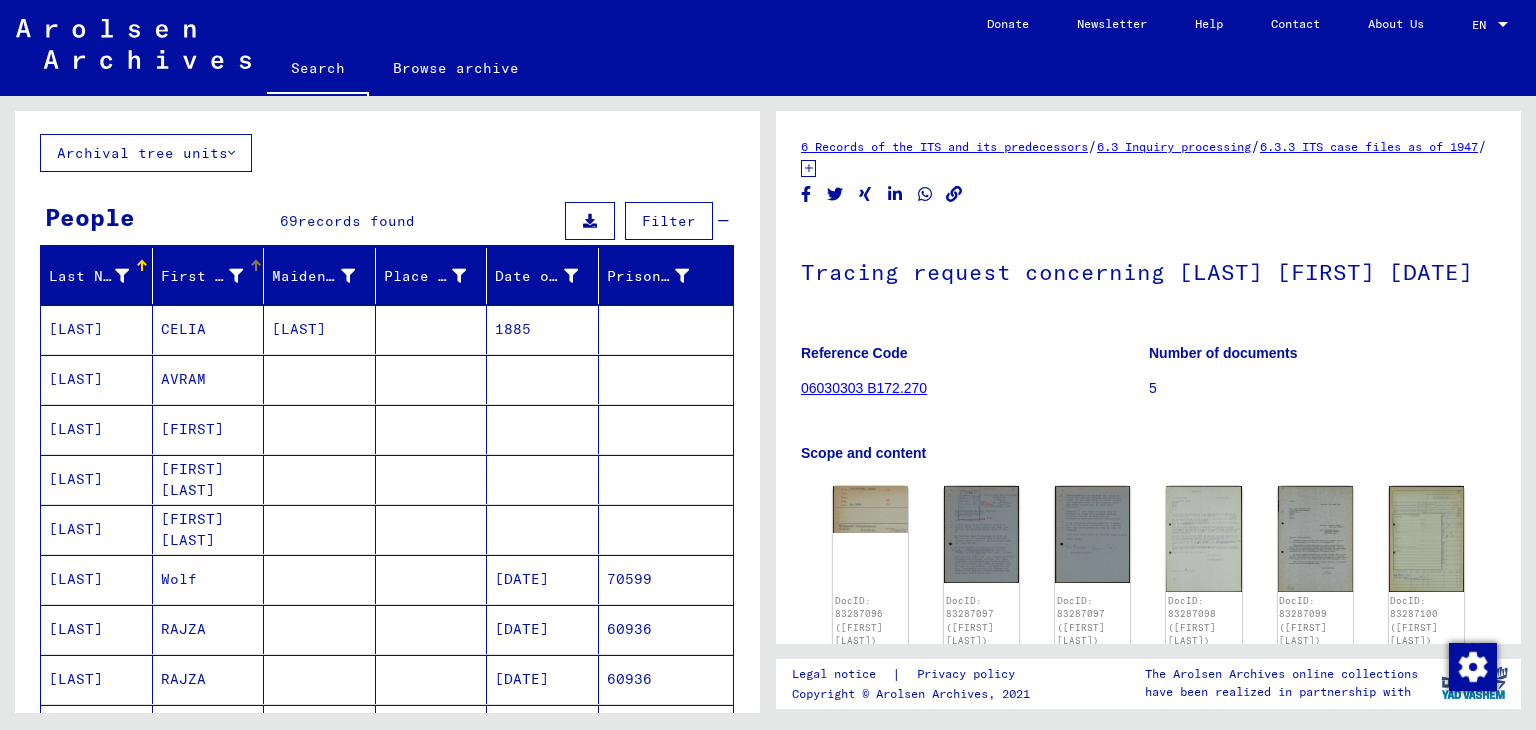 click at bounding box center (254, 263) 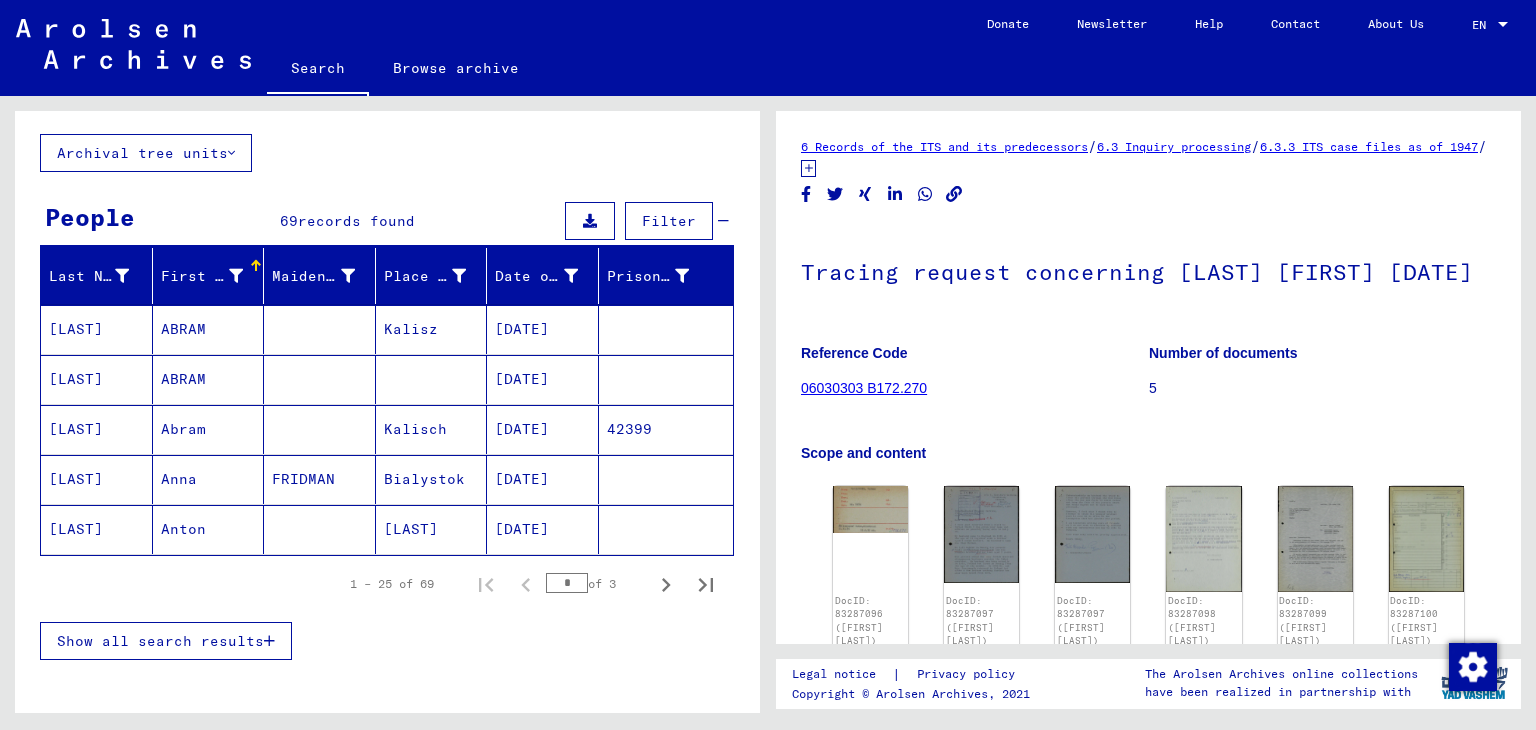 click at bounding box center [269, 641] 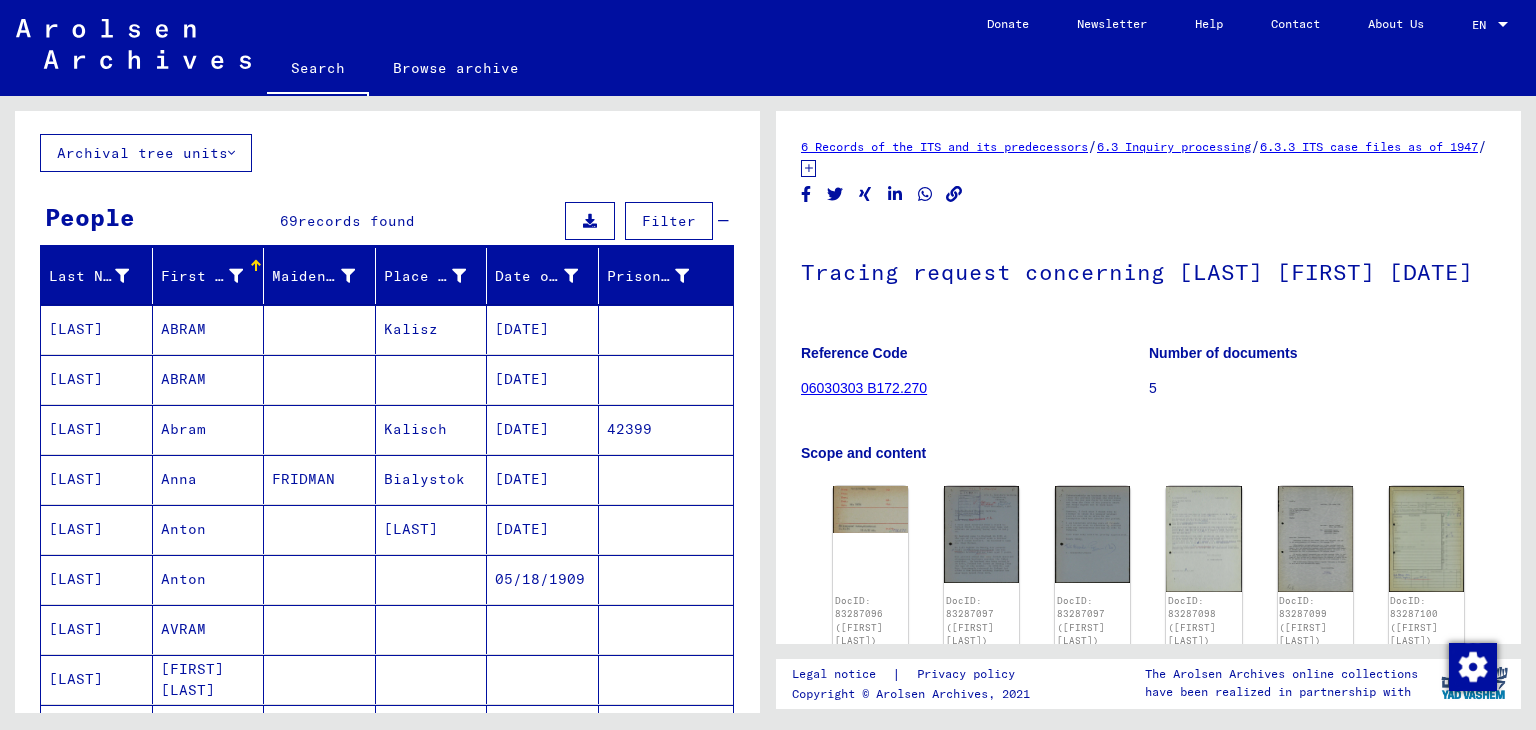 click at bounding box center [320, 479] 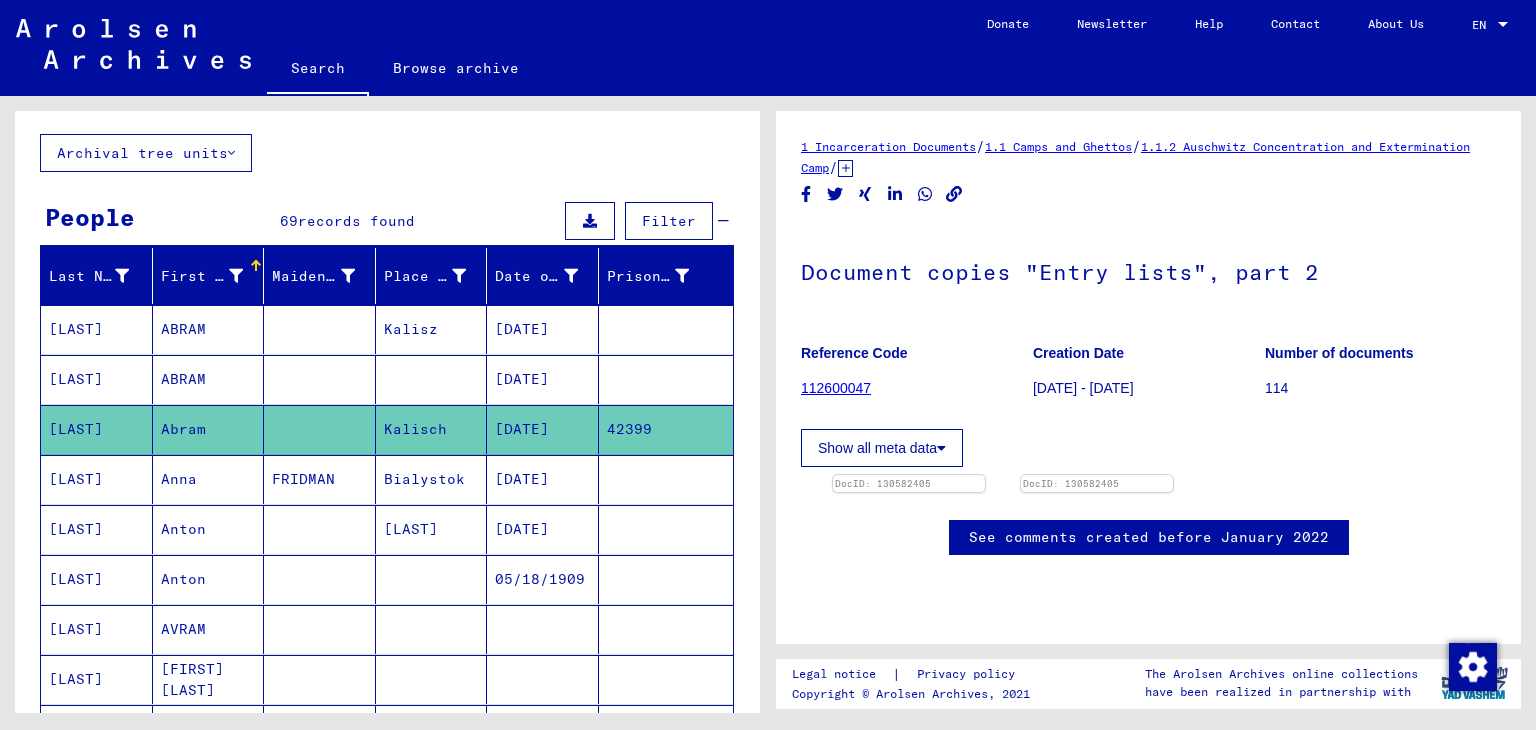 scroll, scrollTop: 0, scrollLeft: 0, axis: both 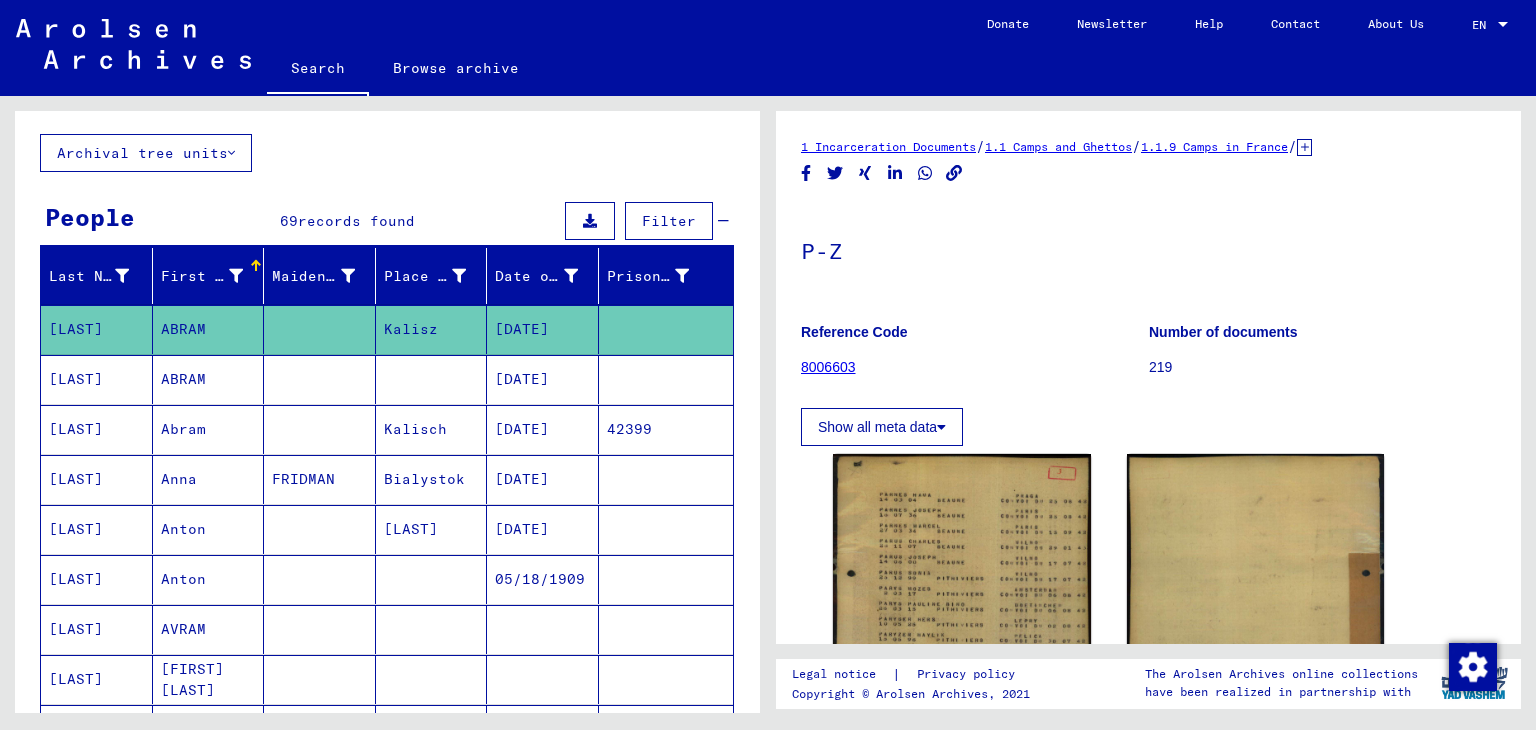 click on "[DATE]" at bounding box center [543, 429] 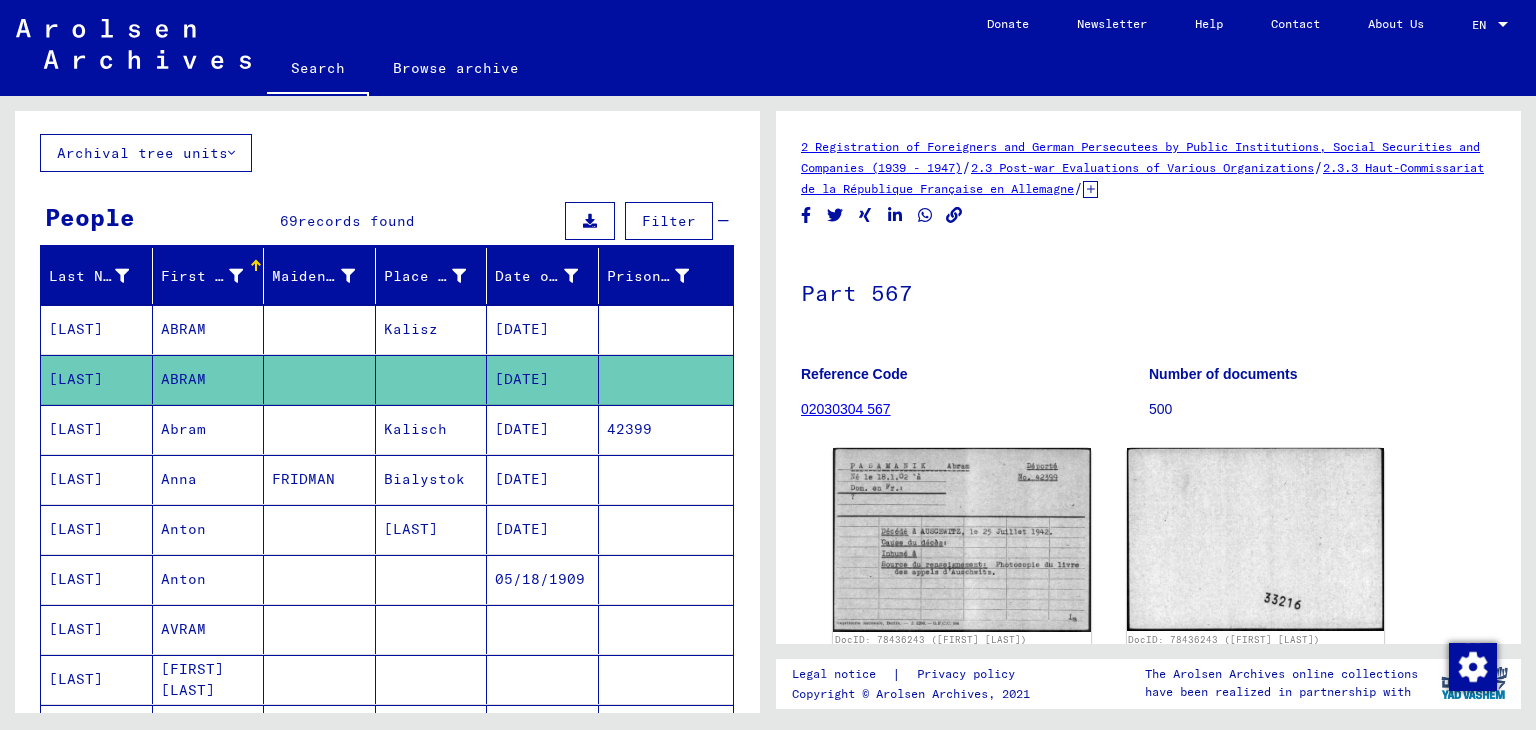 scroll, scrollTop: 0, scrollLeft: 0, axis: both 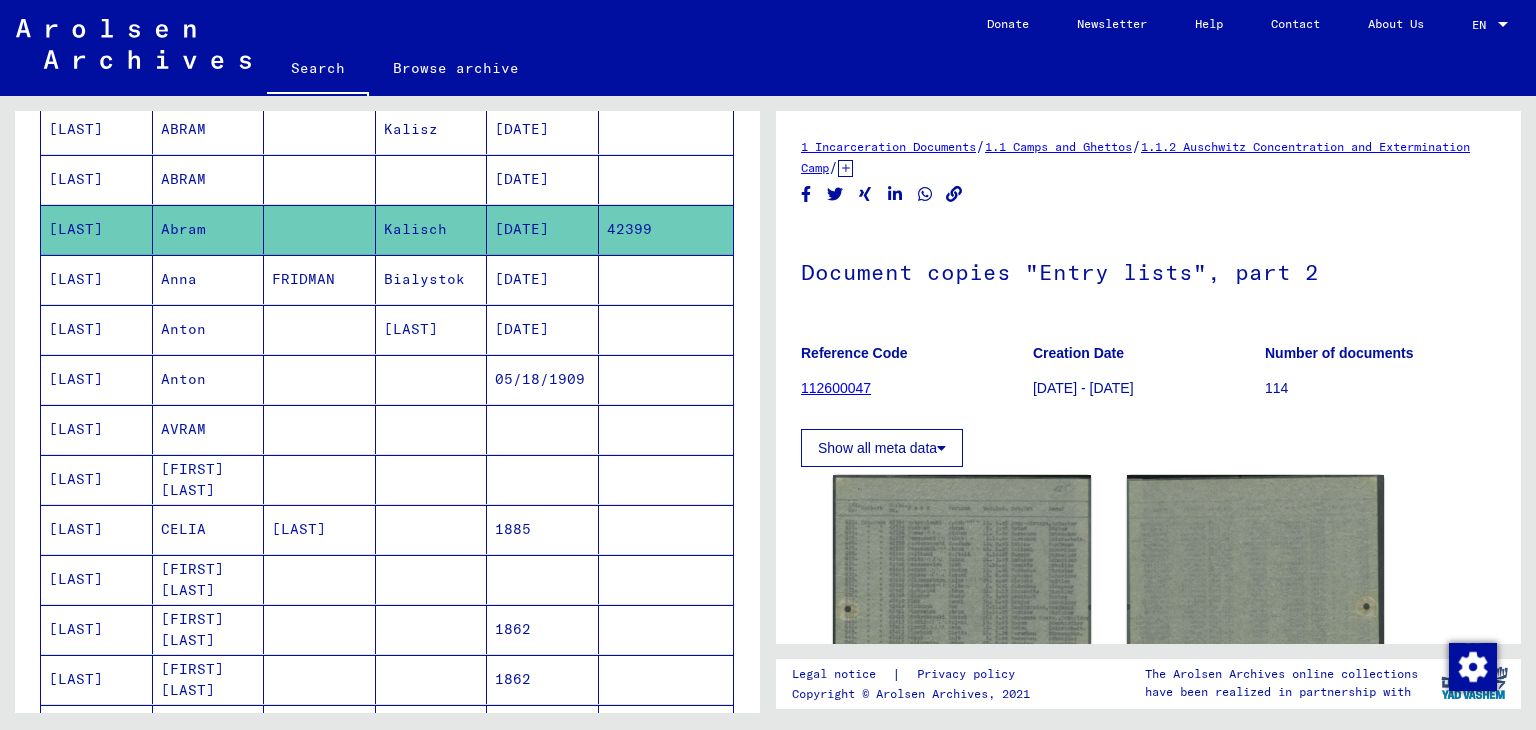 click at bounding box center (320, 479) 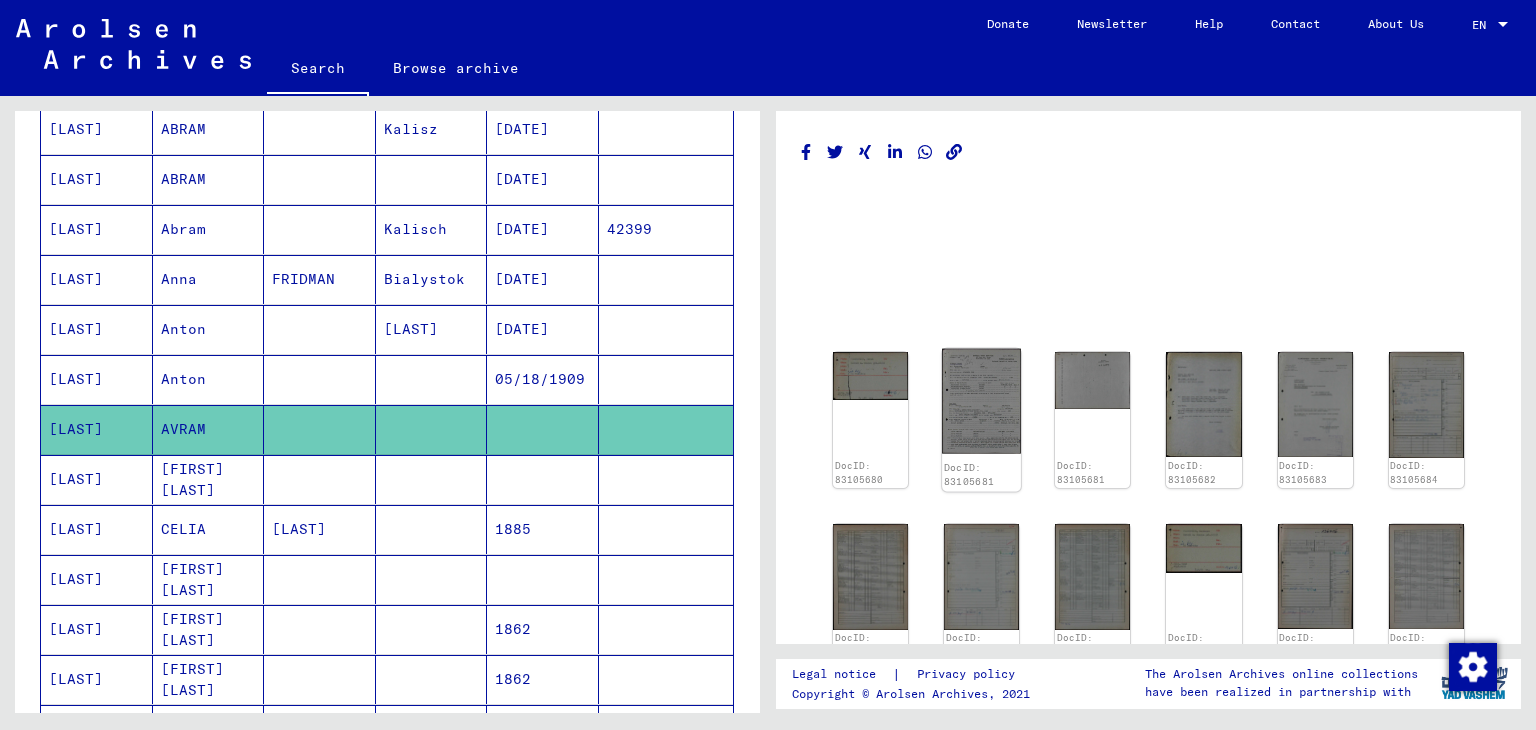click 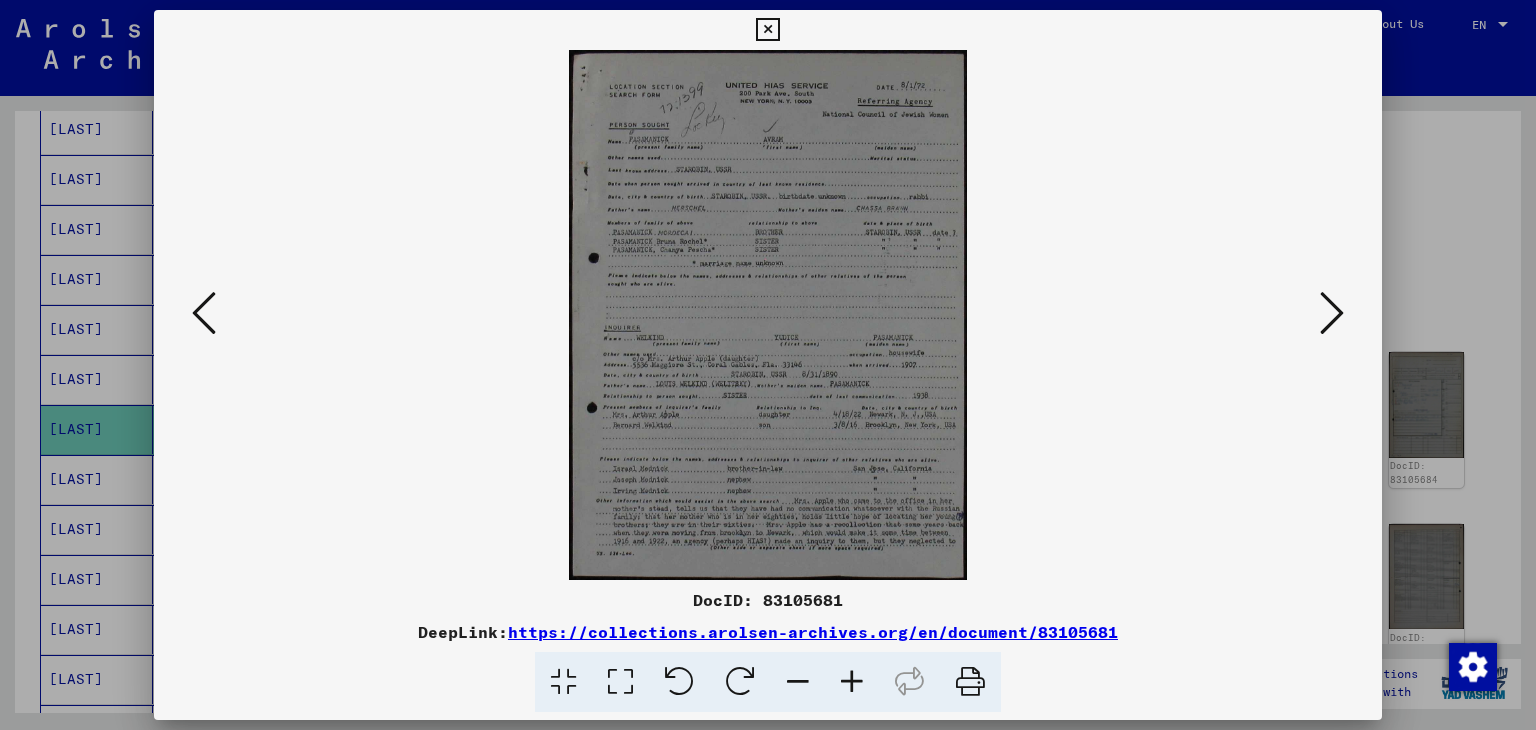 click at bounding box center (852, 682) 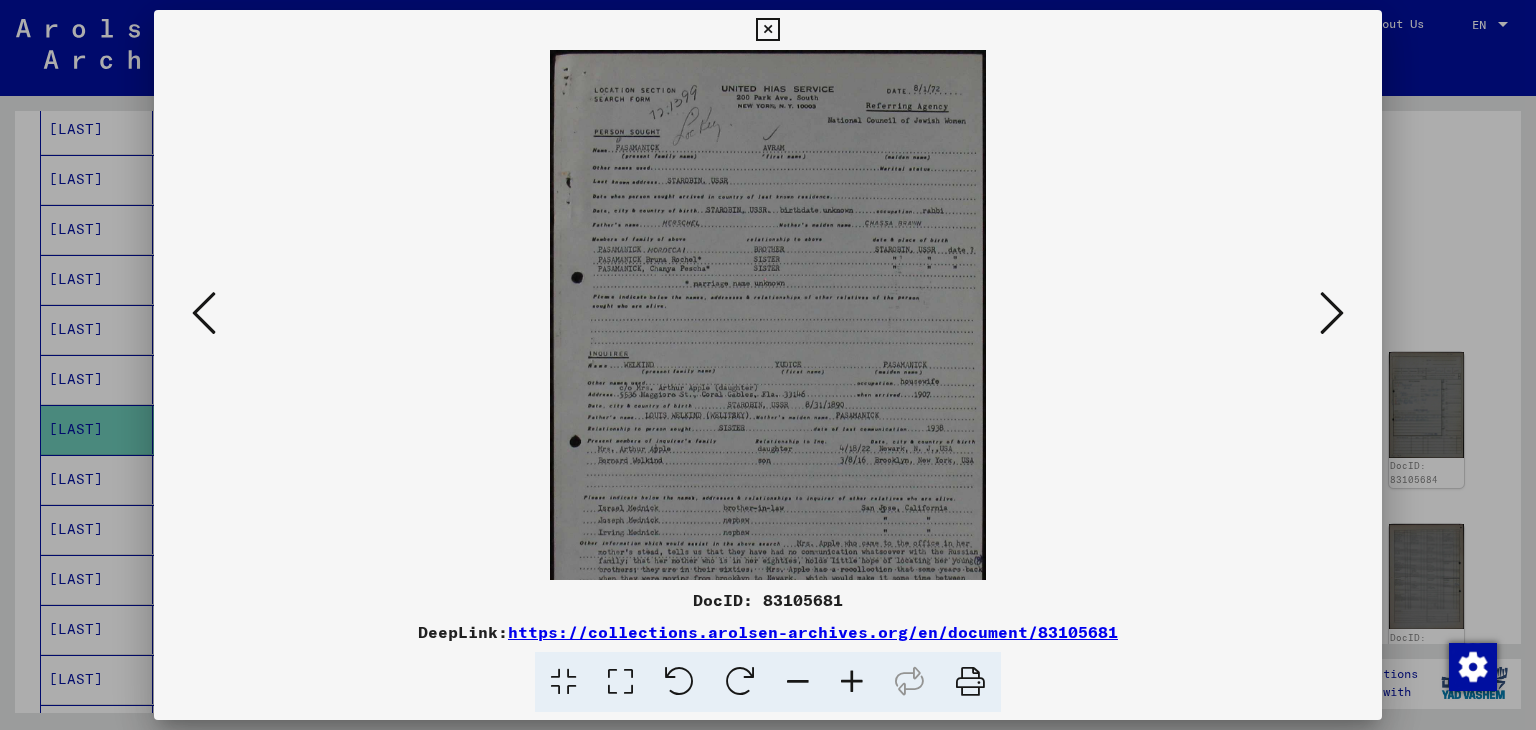 click at bounding box center (852, 682) 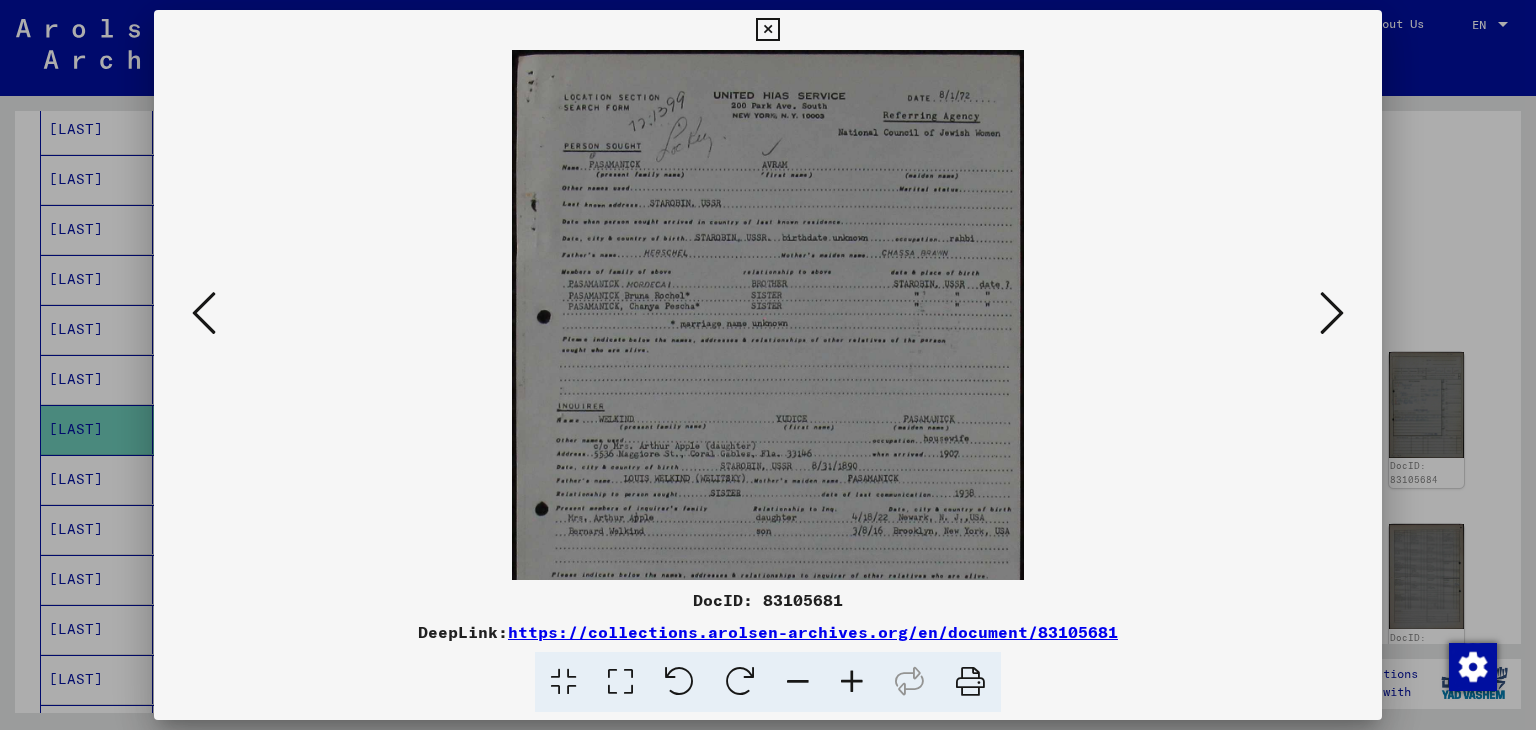 click at bounding box center [852, 682] 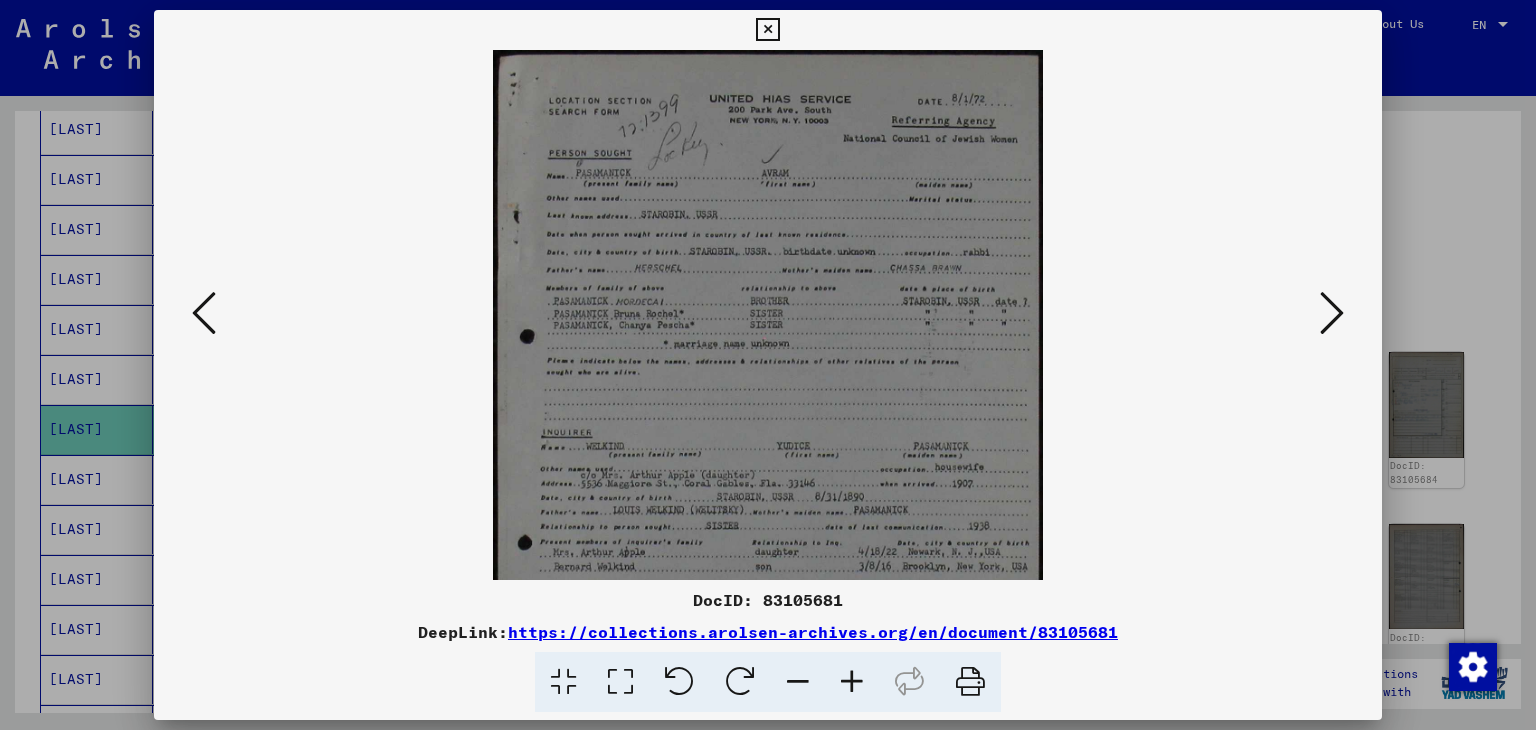 click at bounding box center (852, 682) 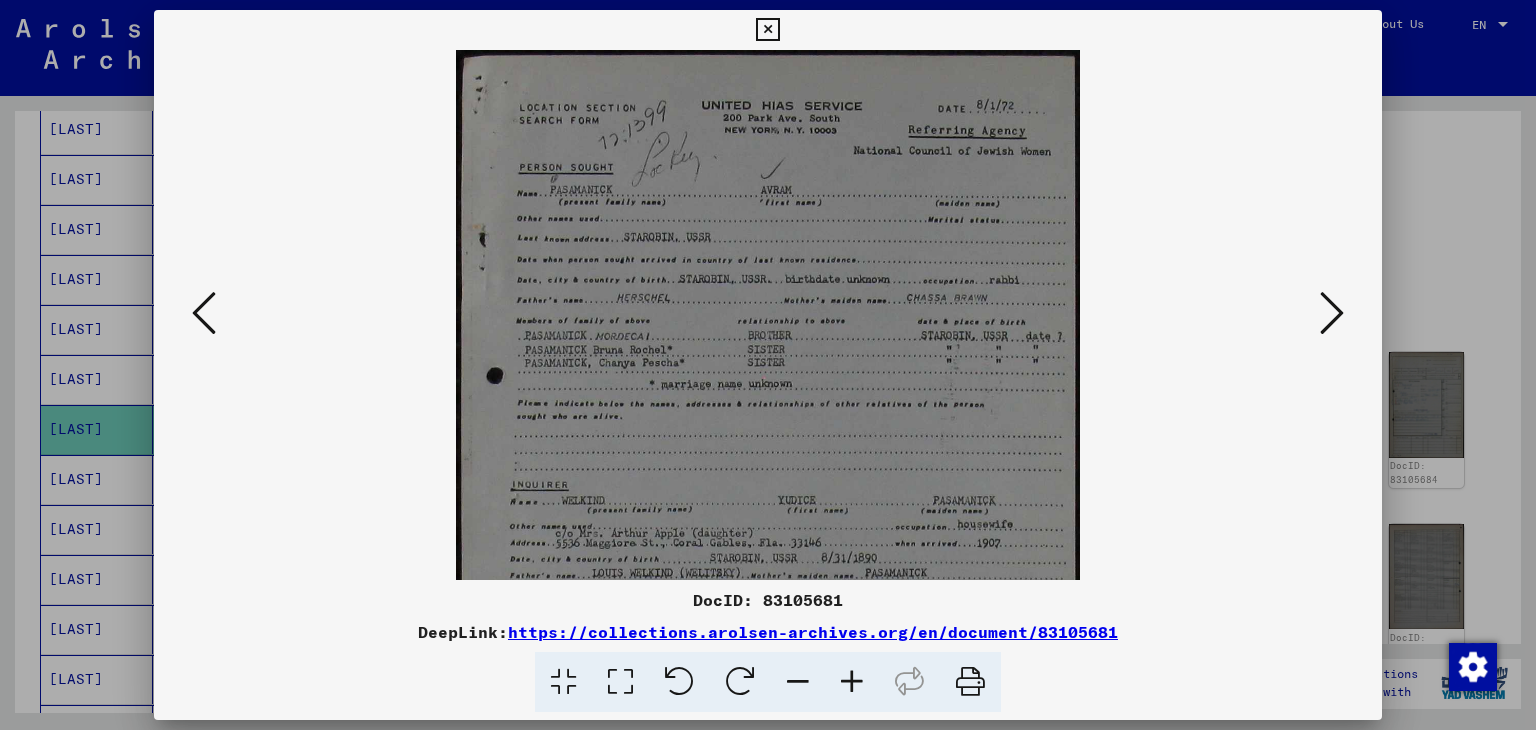 click at bounding box center (852, 682) 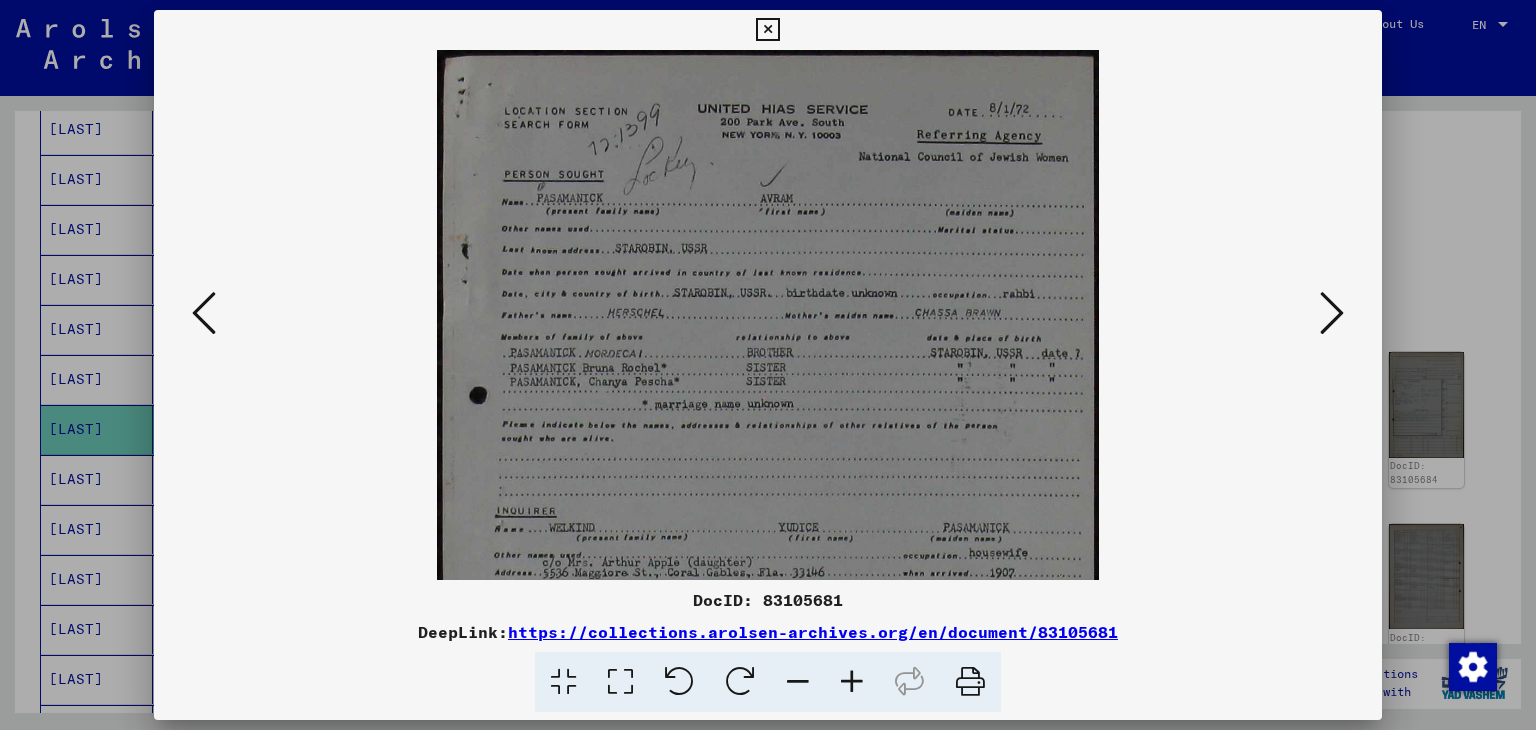 click at bounding box center (852, 682) 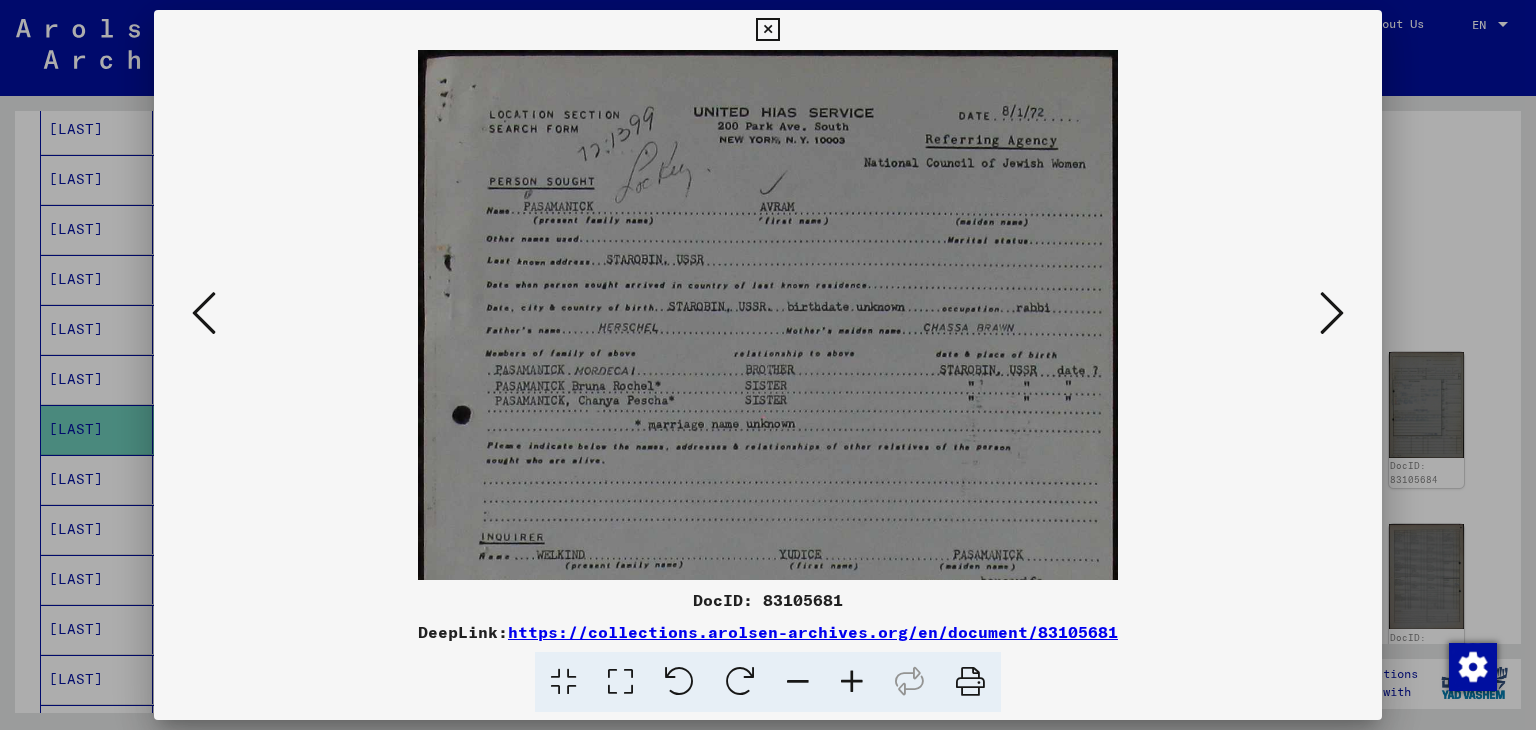 click at bounding box center (852, 682) 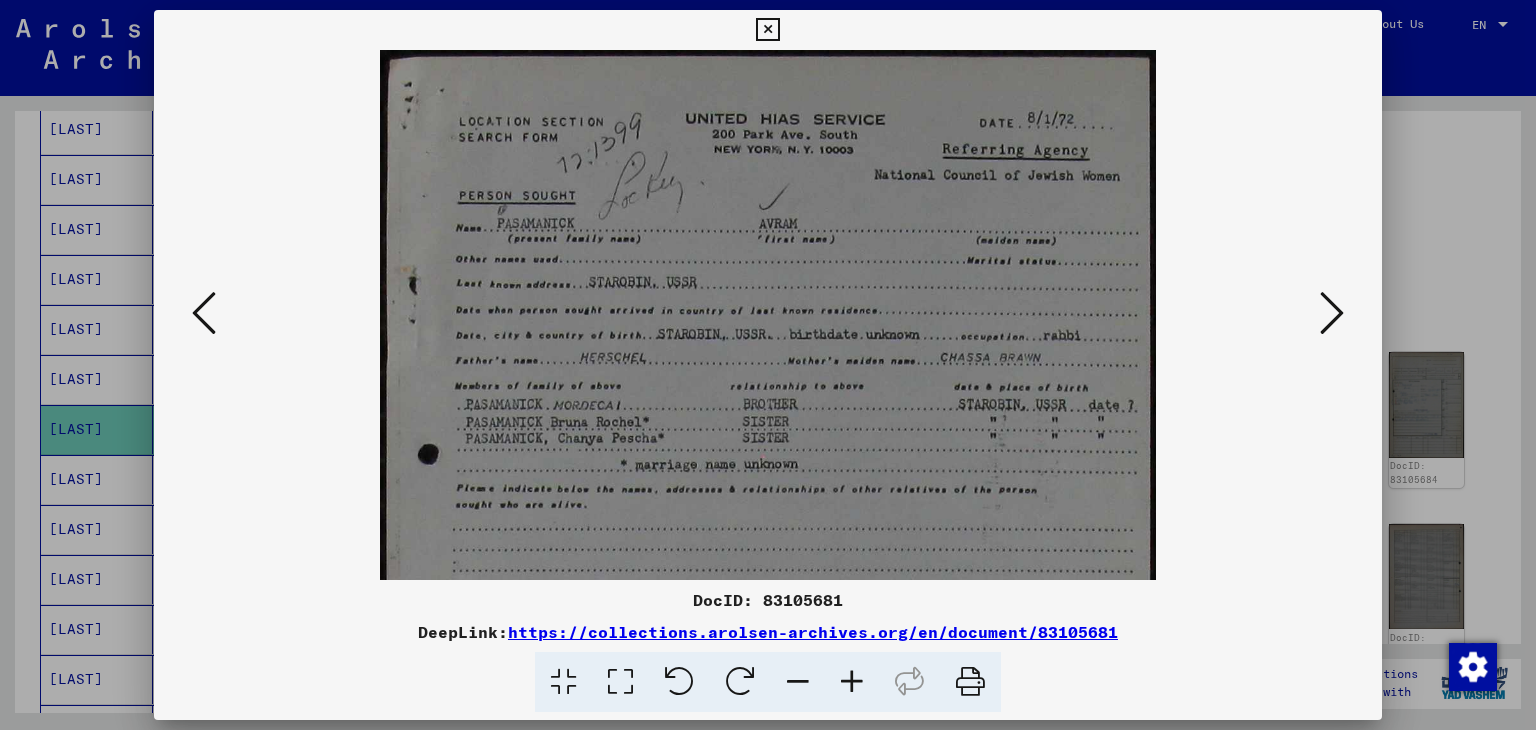 click at bounding box center [852, 682] 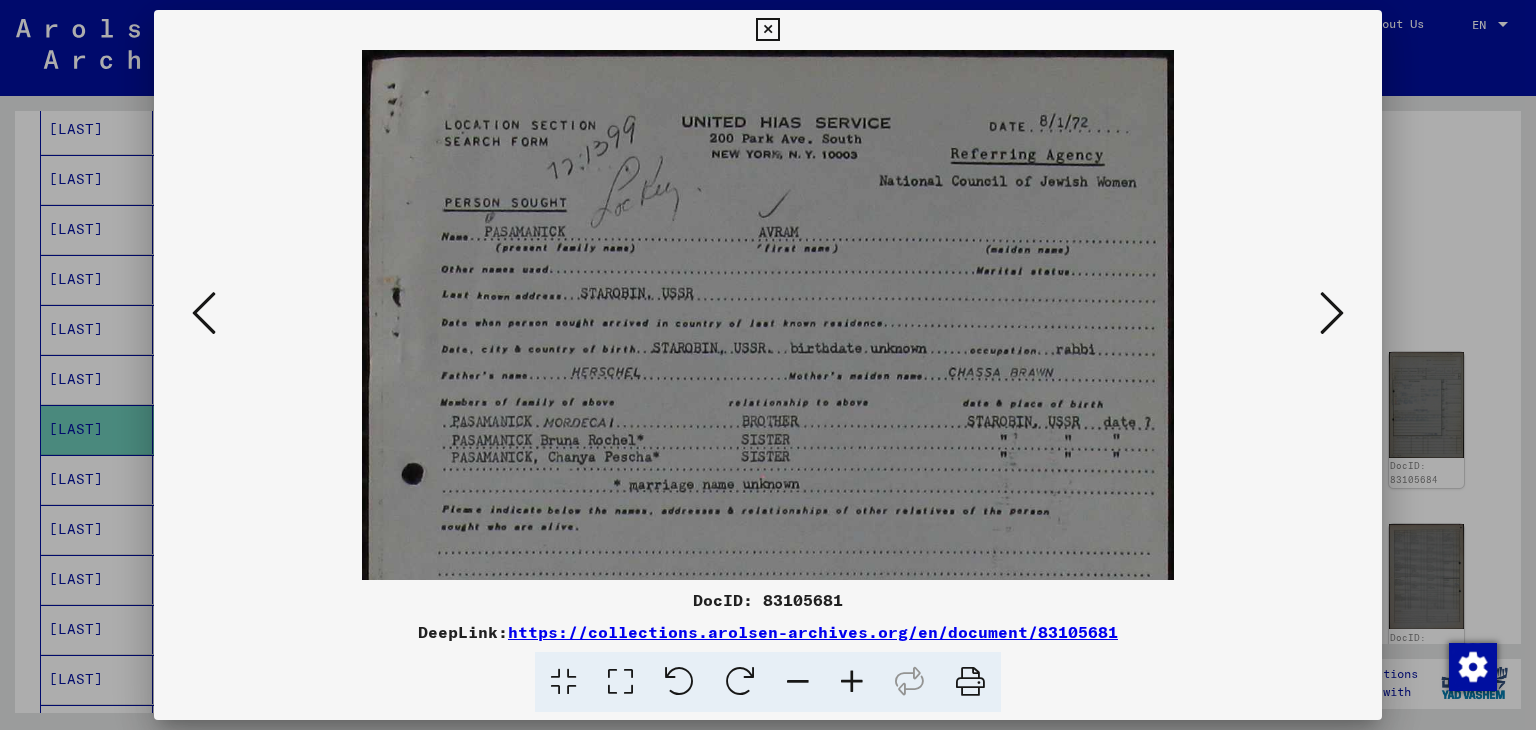 click at bounding box center [852, 682] 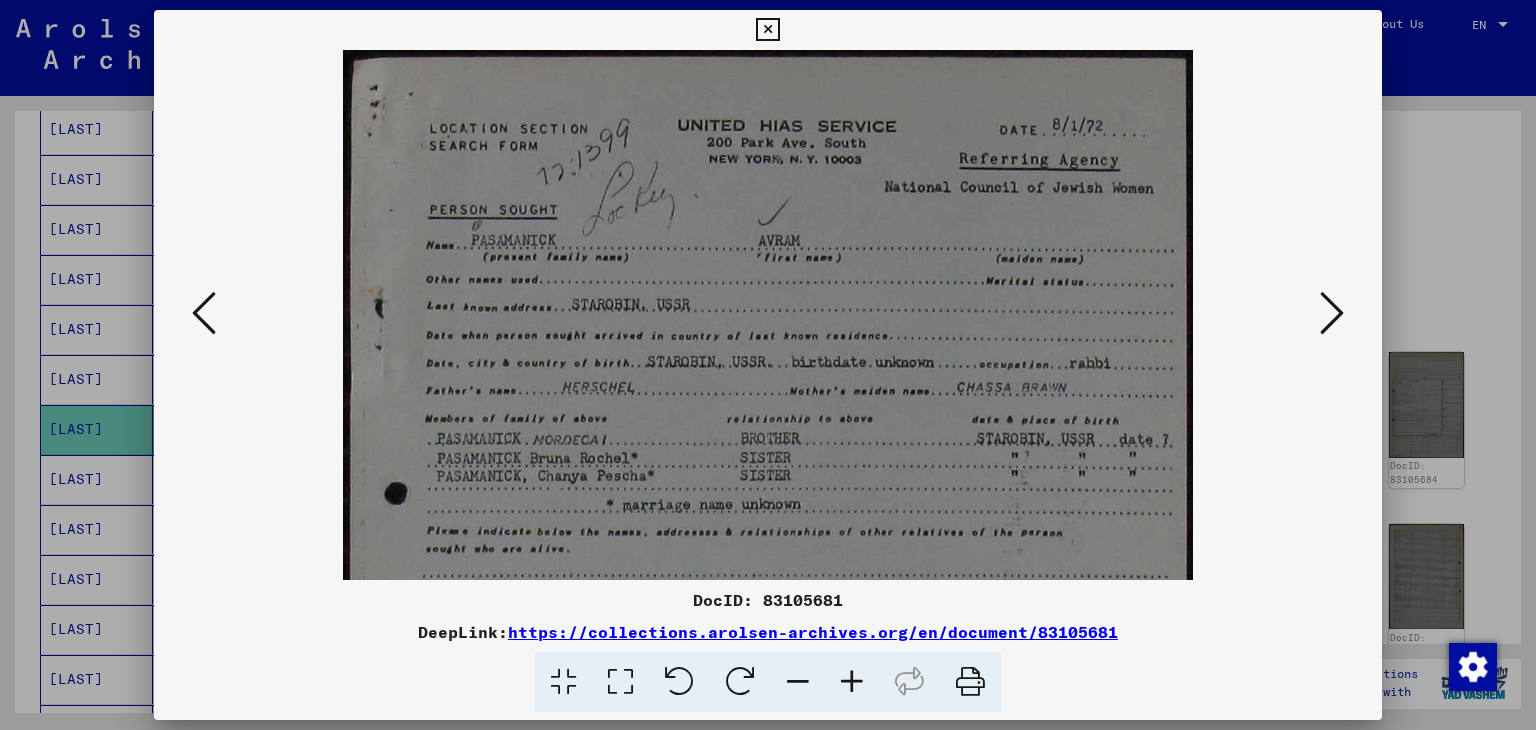 click at bounding box center (767, 30) 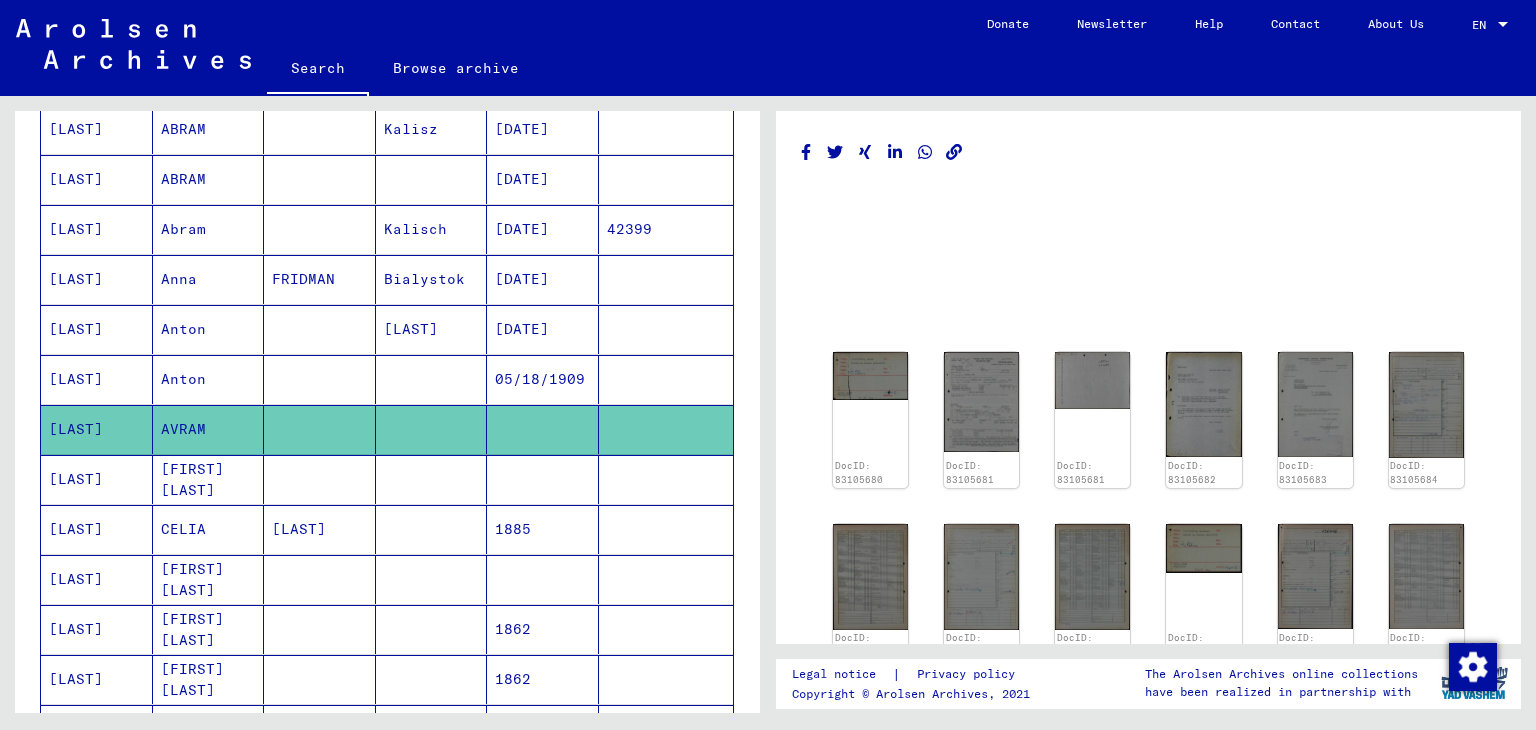 drag, startPoint x: 382, startPoint y: 607, endPoint x: 373, endPoint y: 467, distance: 140.28899 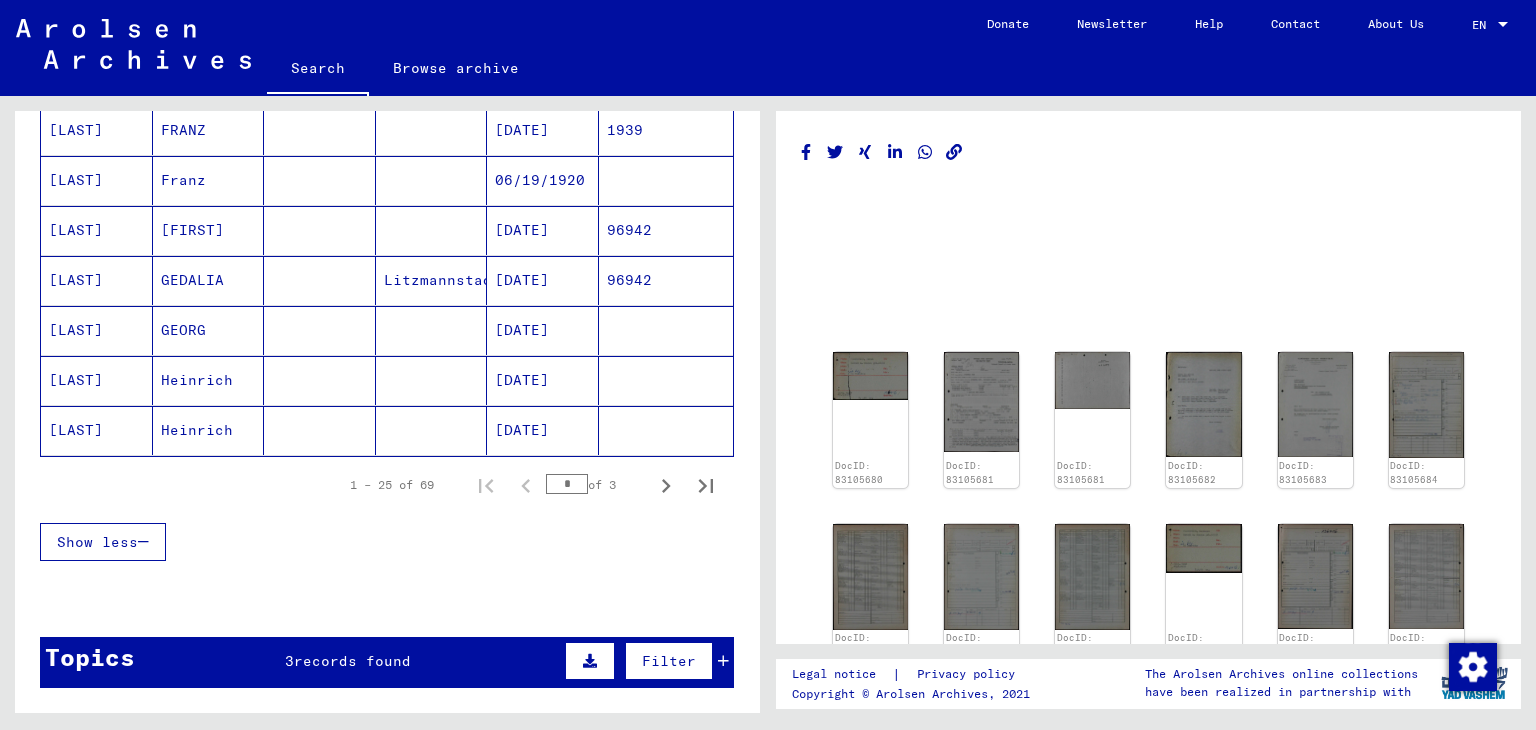 scroll, scrollTop: 1200, scrollLeft: 0, axis: vertical 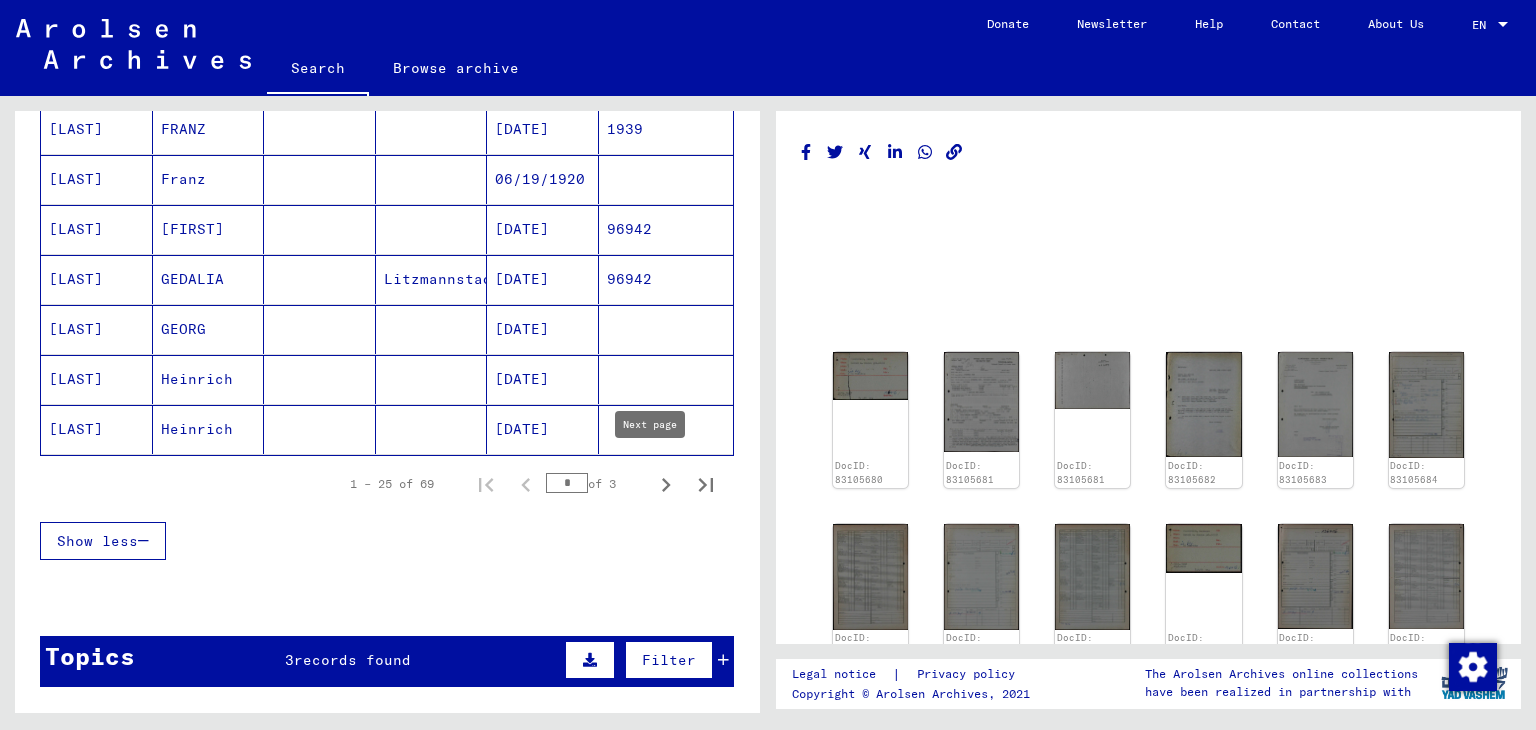 click 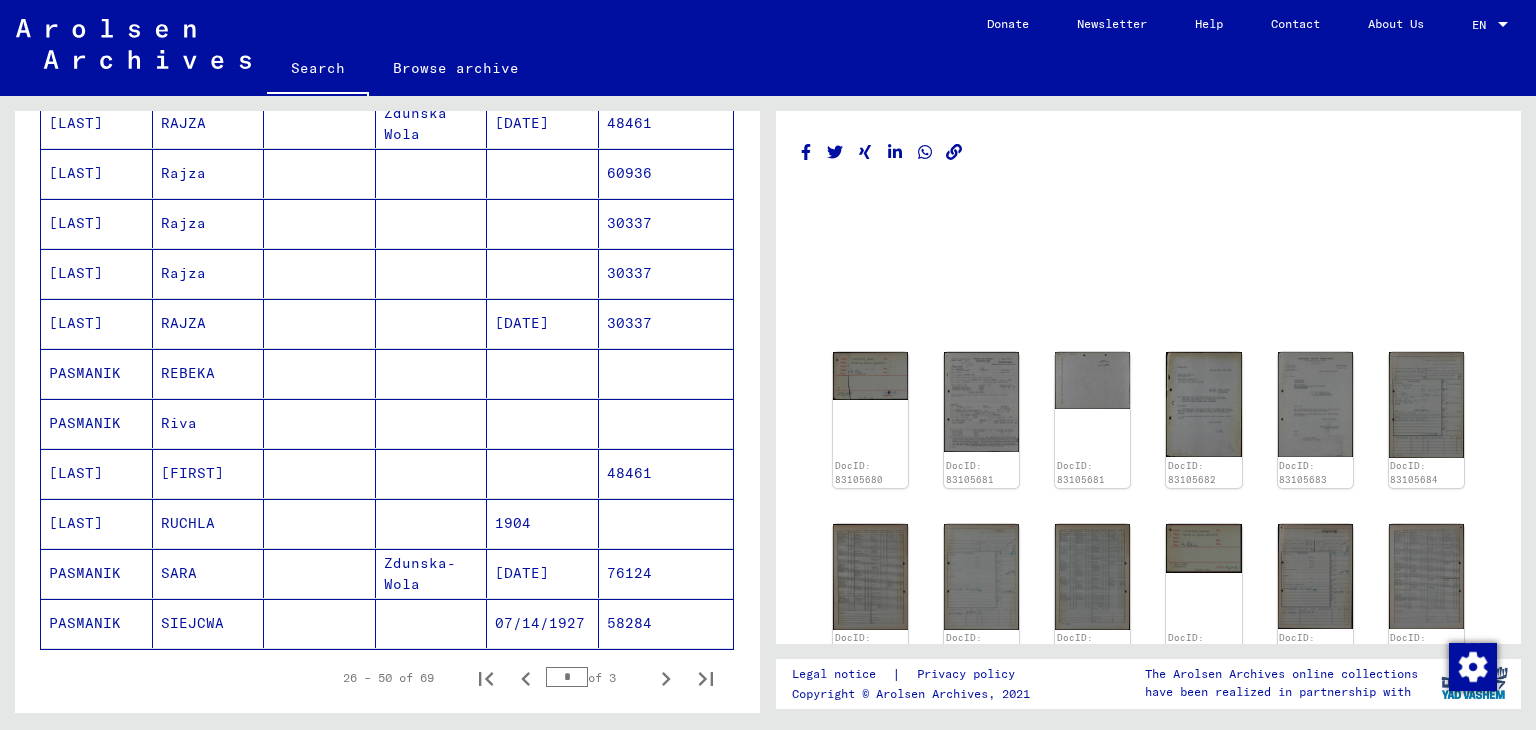 scroll, scrollTop: 1000, scrollLeft: 0, axis: vertical 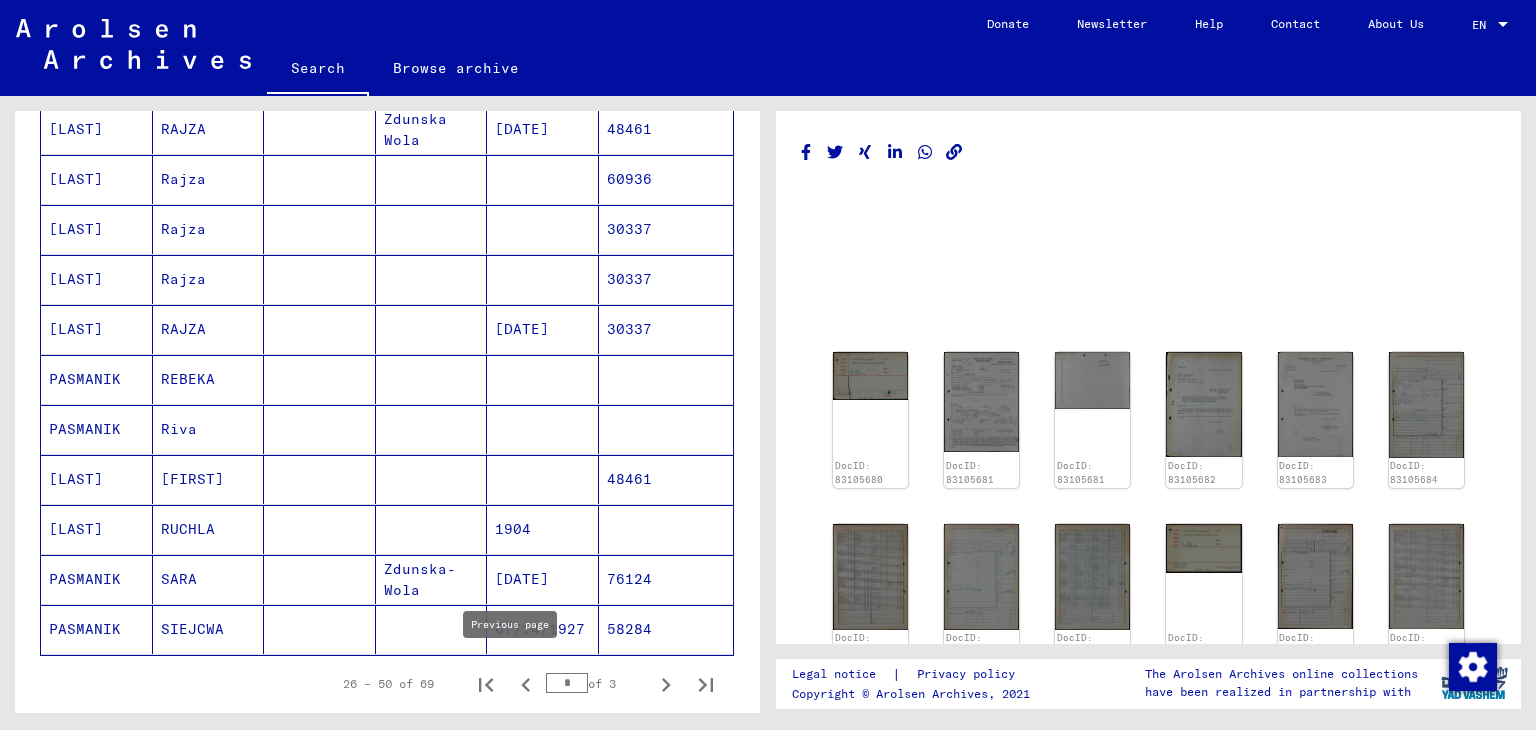 click 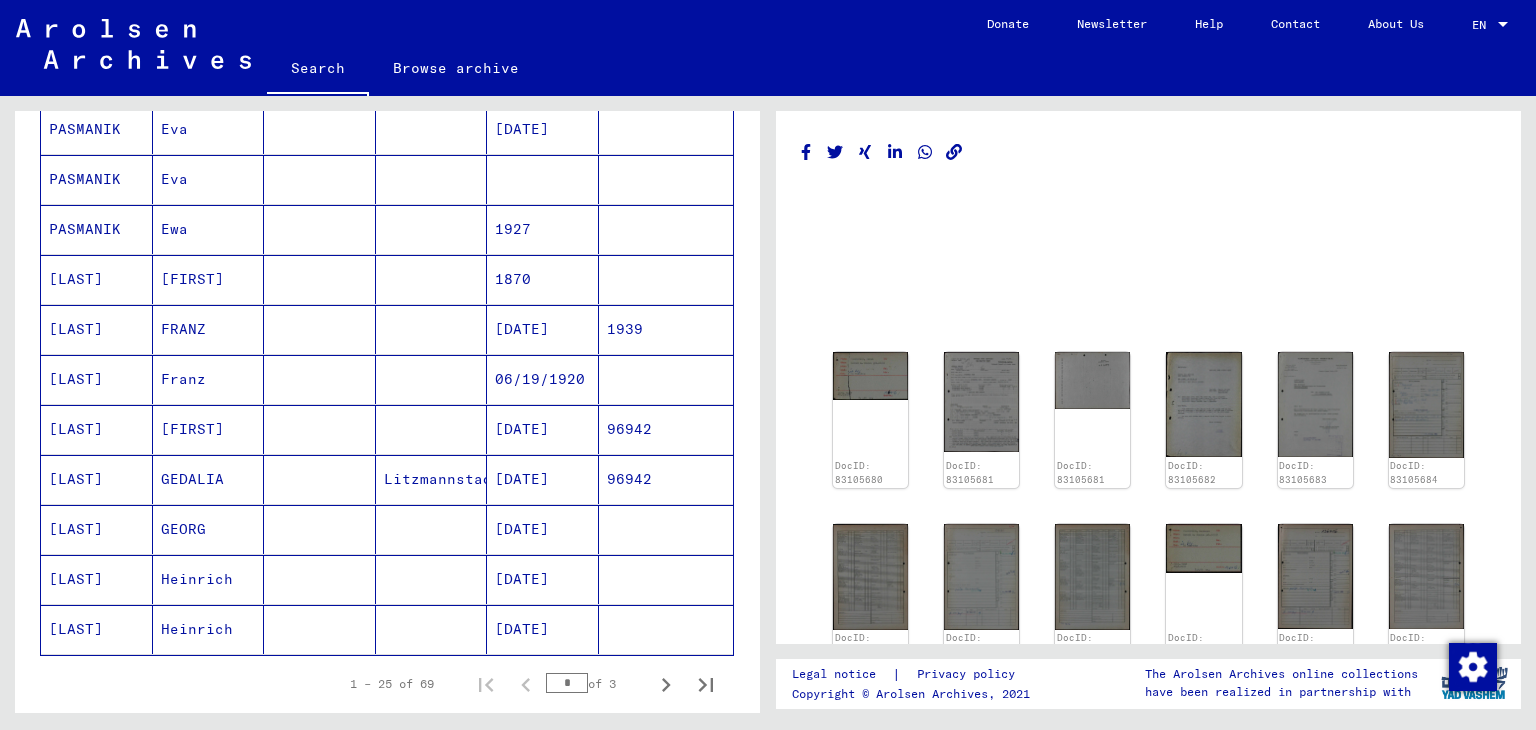 click at bounding box center (320, 629) 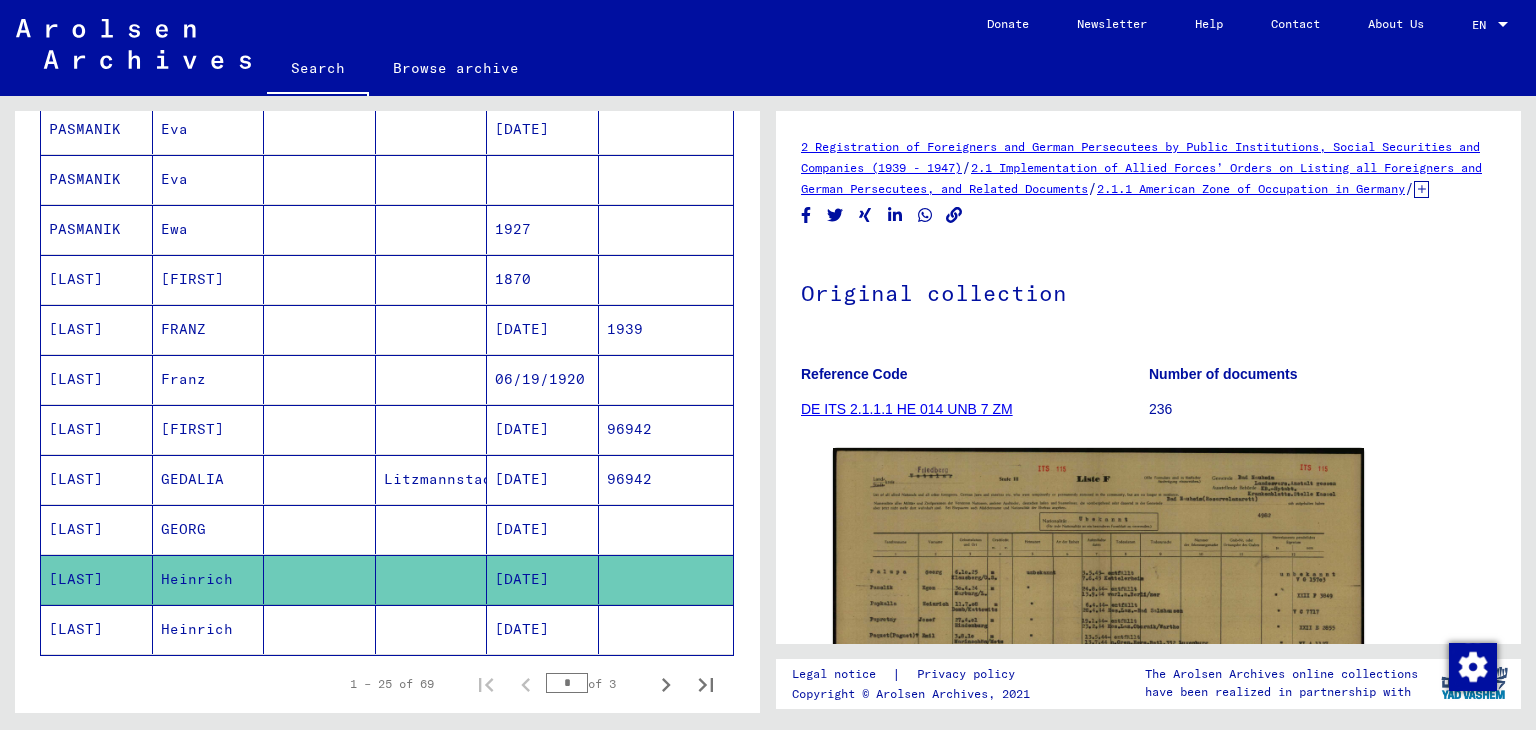 scroll, scrollTop: 0, scrollLeft: 0, axis: both 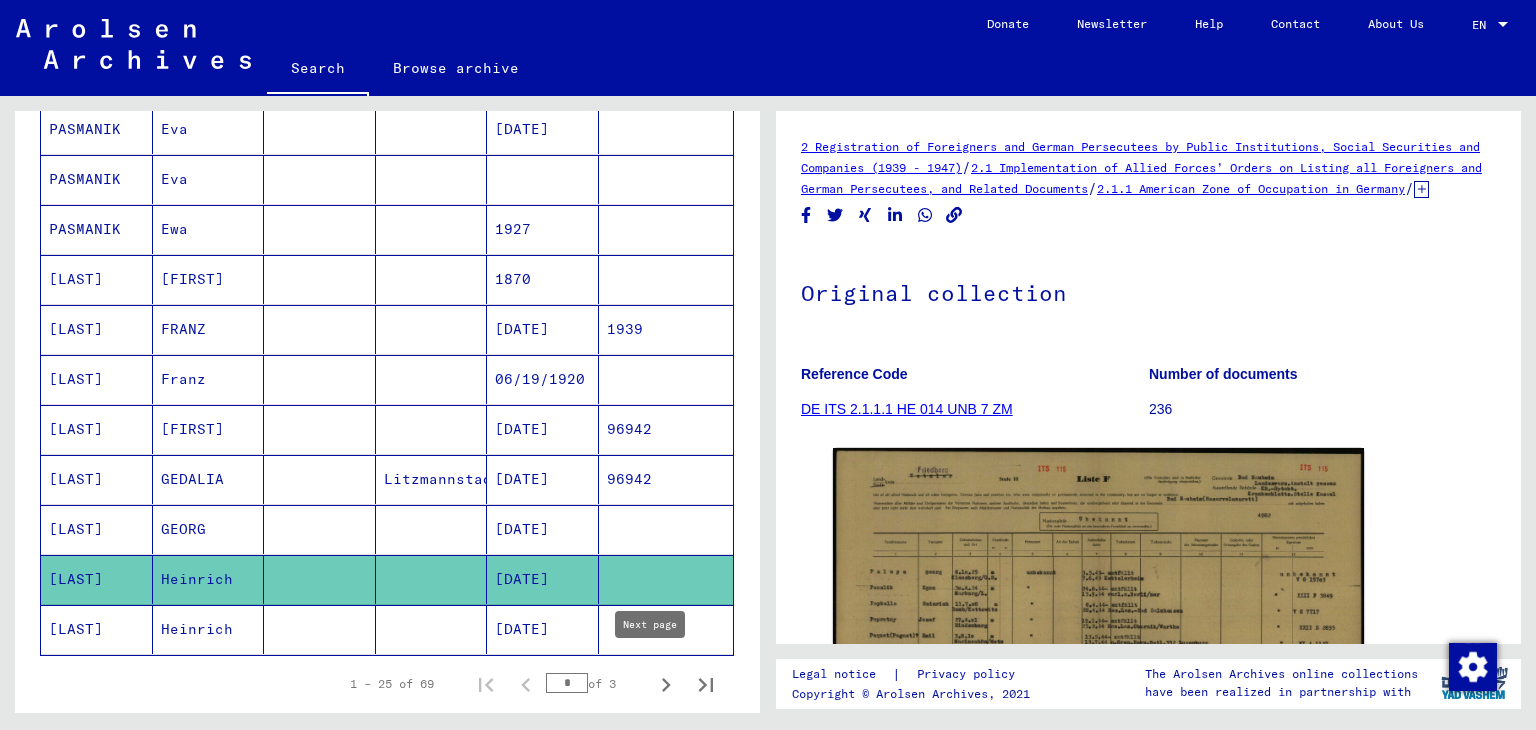 click 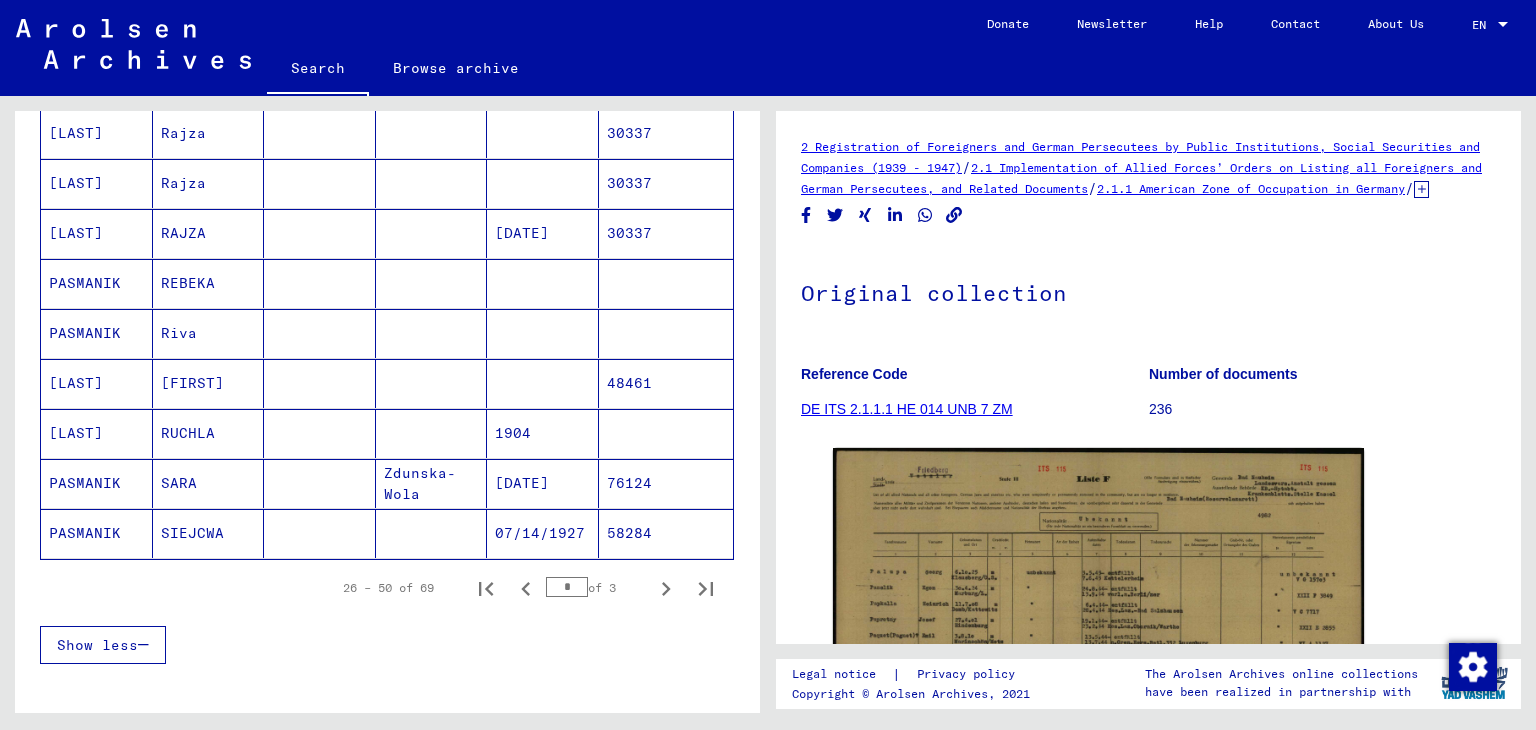 scroll, scrollTop: 1100, scrollLeft: 0, axis: vertical 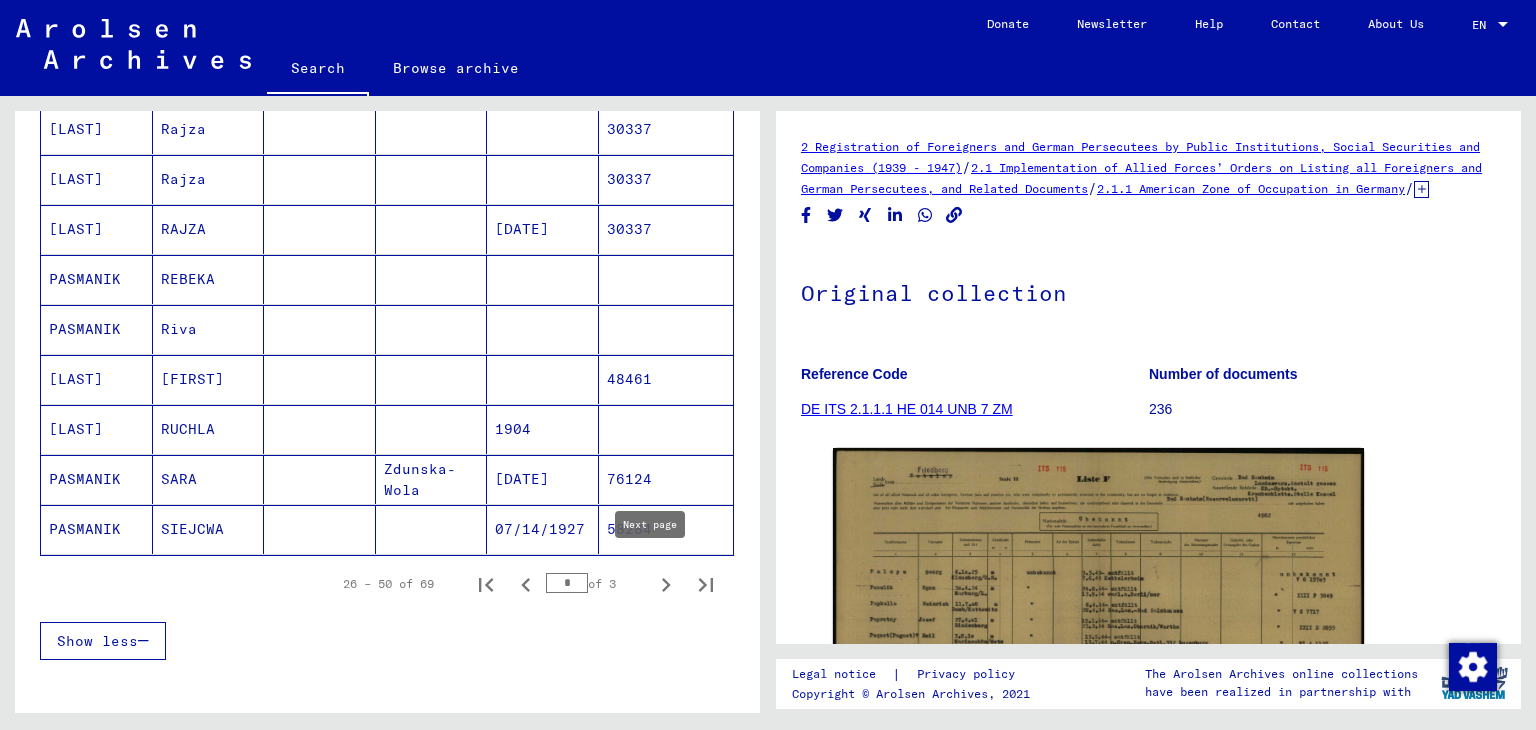 click 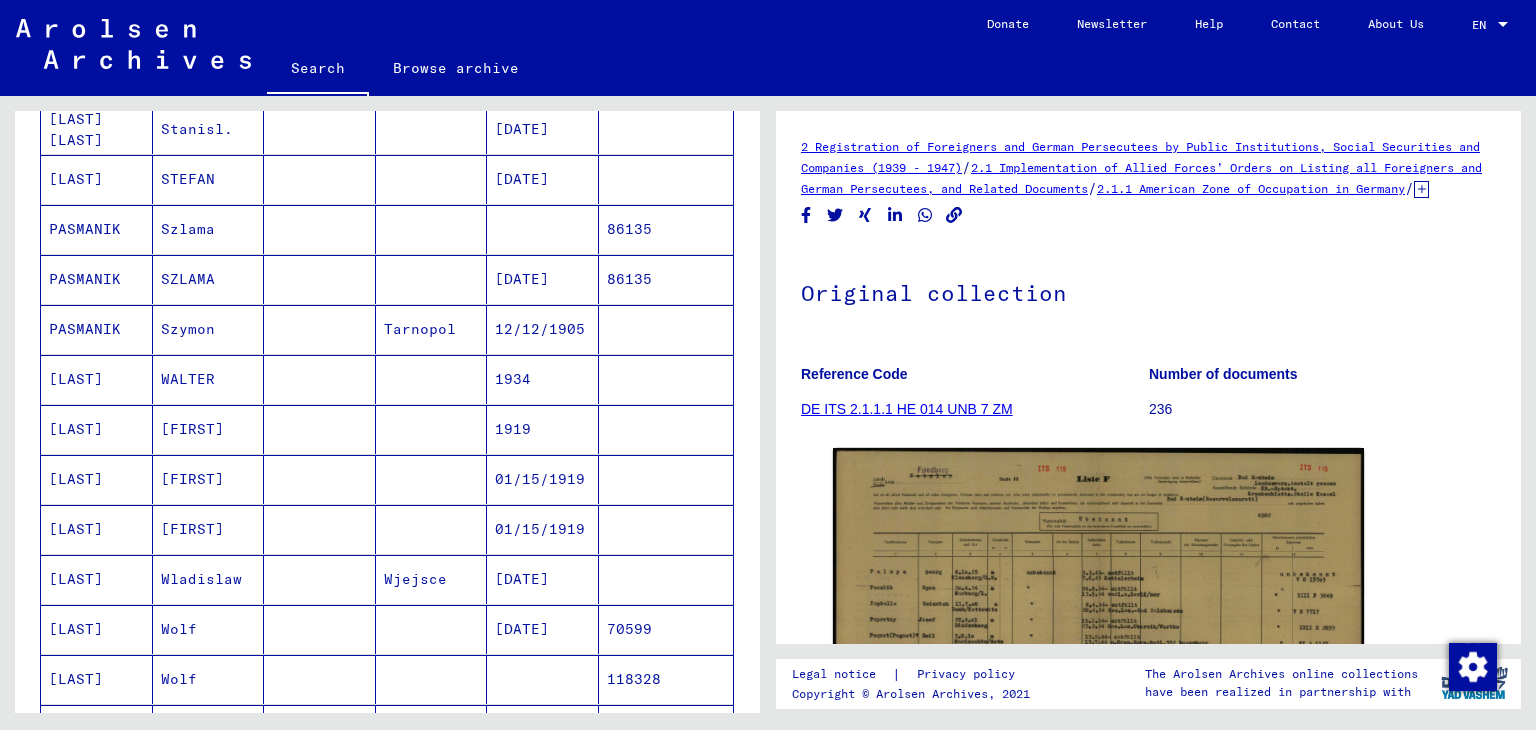 scroll, scrollTop: 500, scrollLeft: 0, axis: vertical 